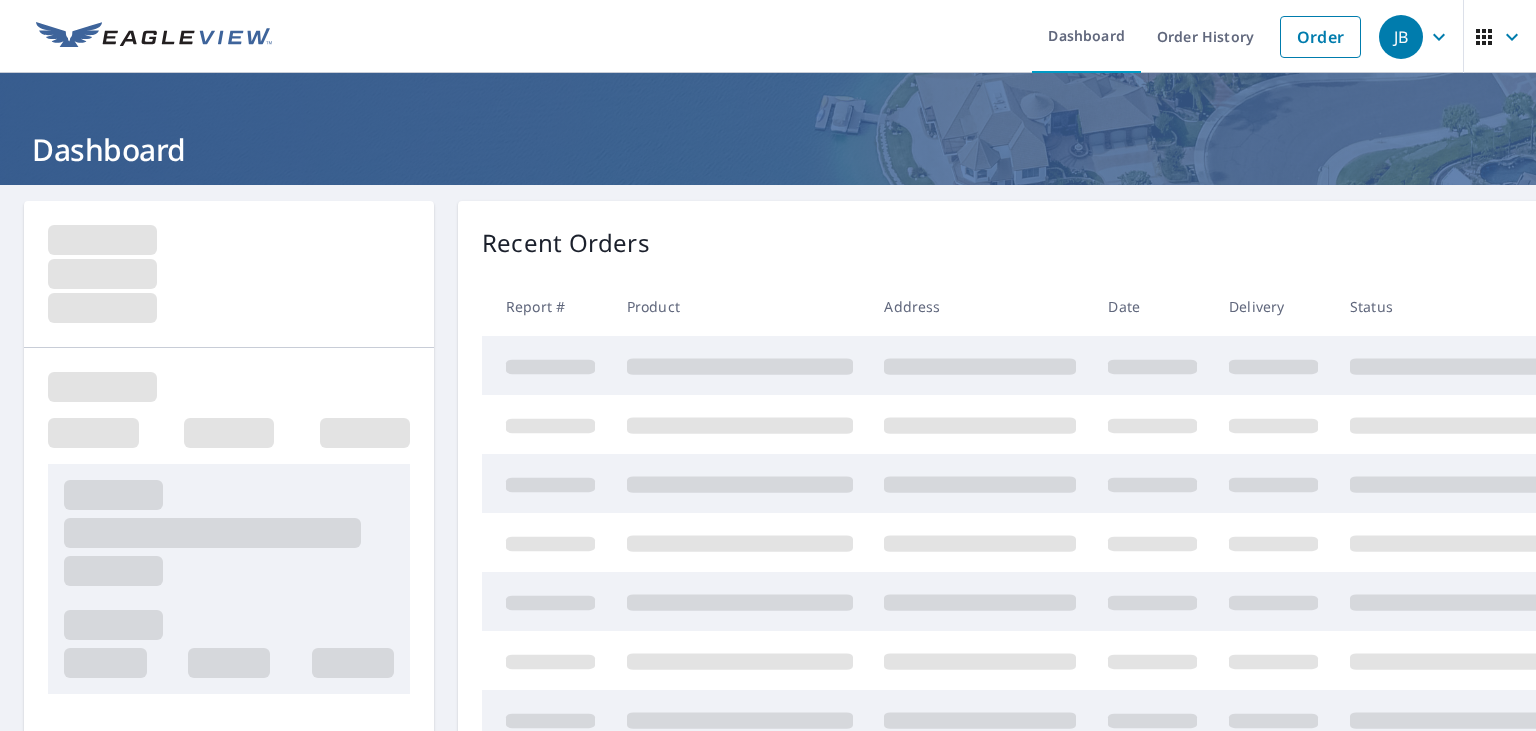 scroll, scrollTop: 0, scrollLeft: 0, axis: both 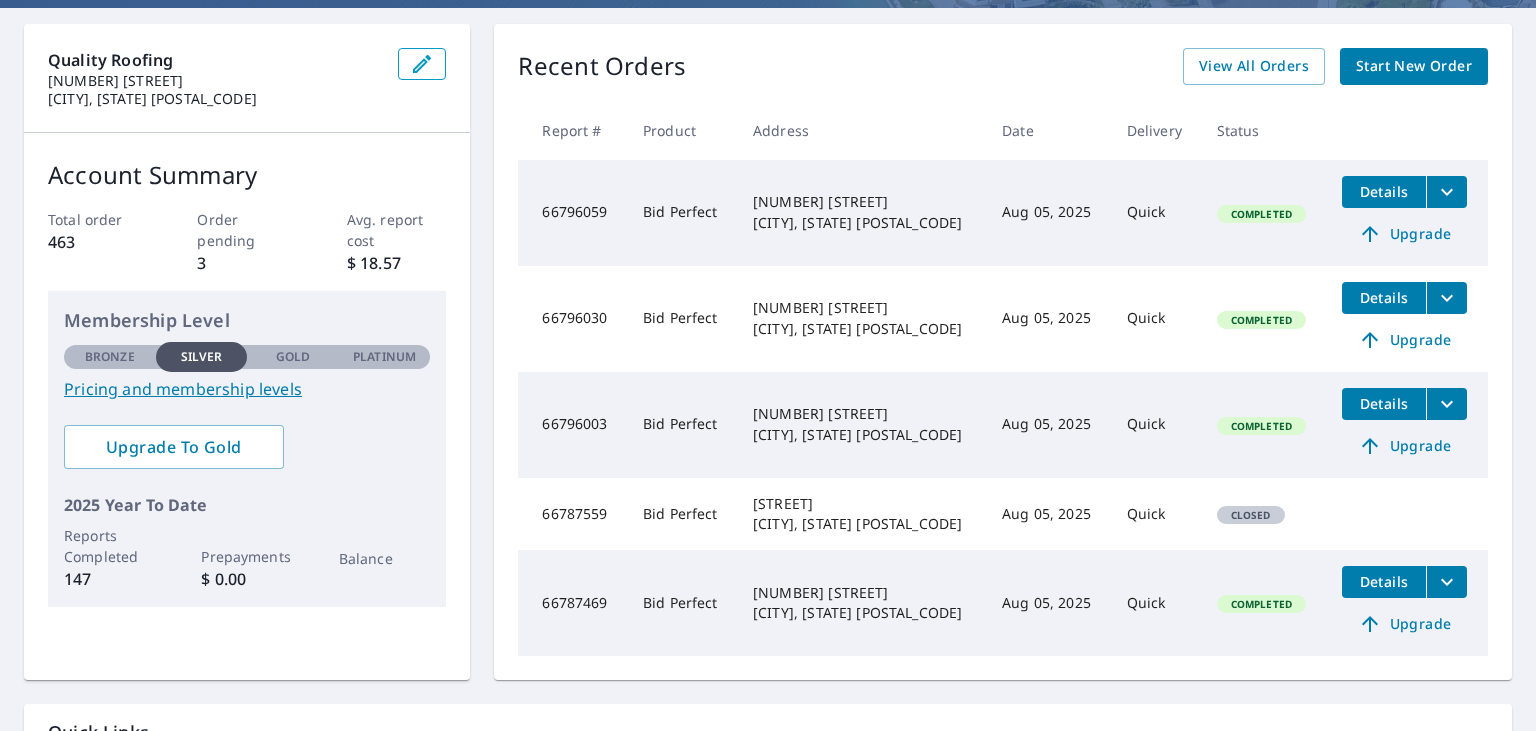 click on "Details" at bounding box center [1384, 403] 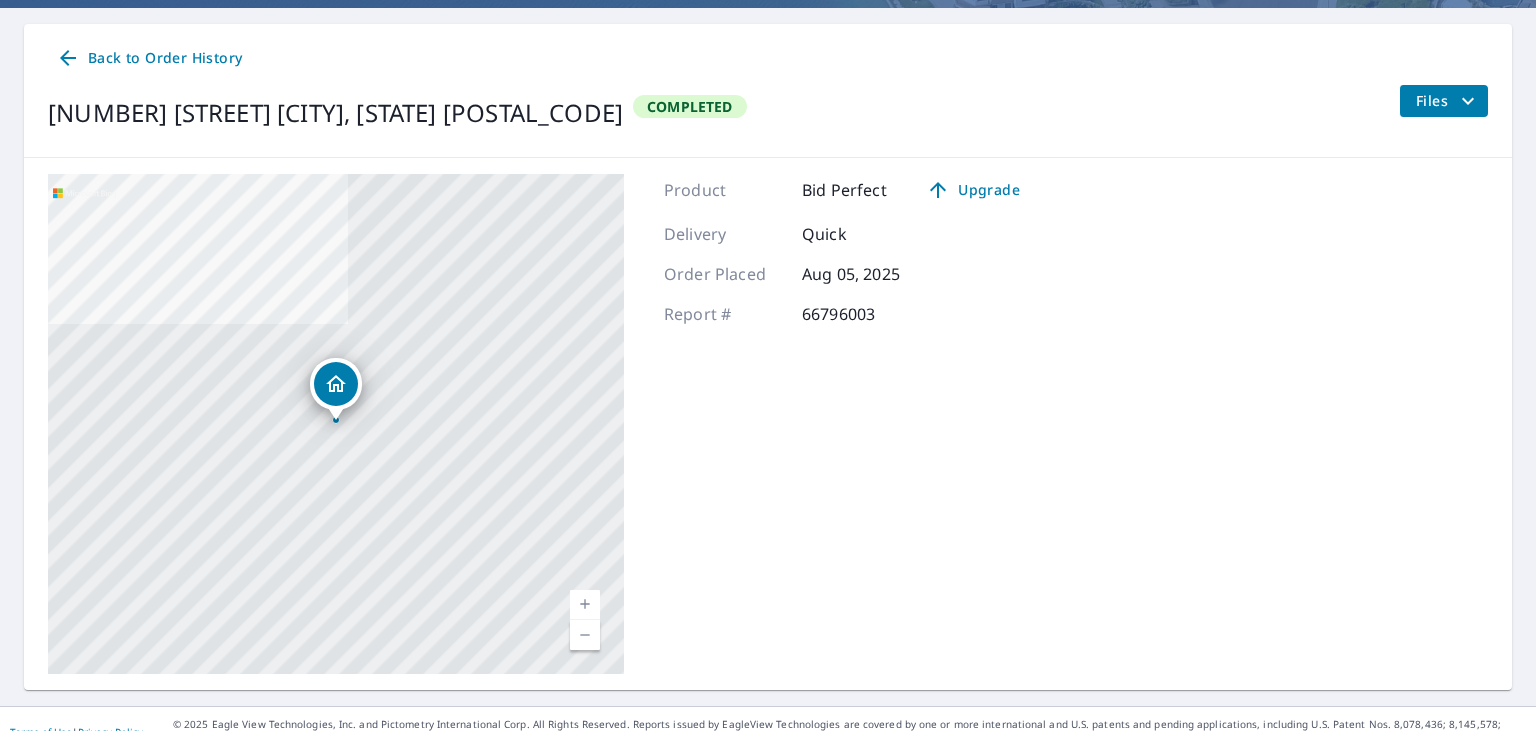 click on "Files" at bounding box center [1448, 101] 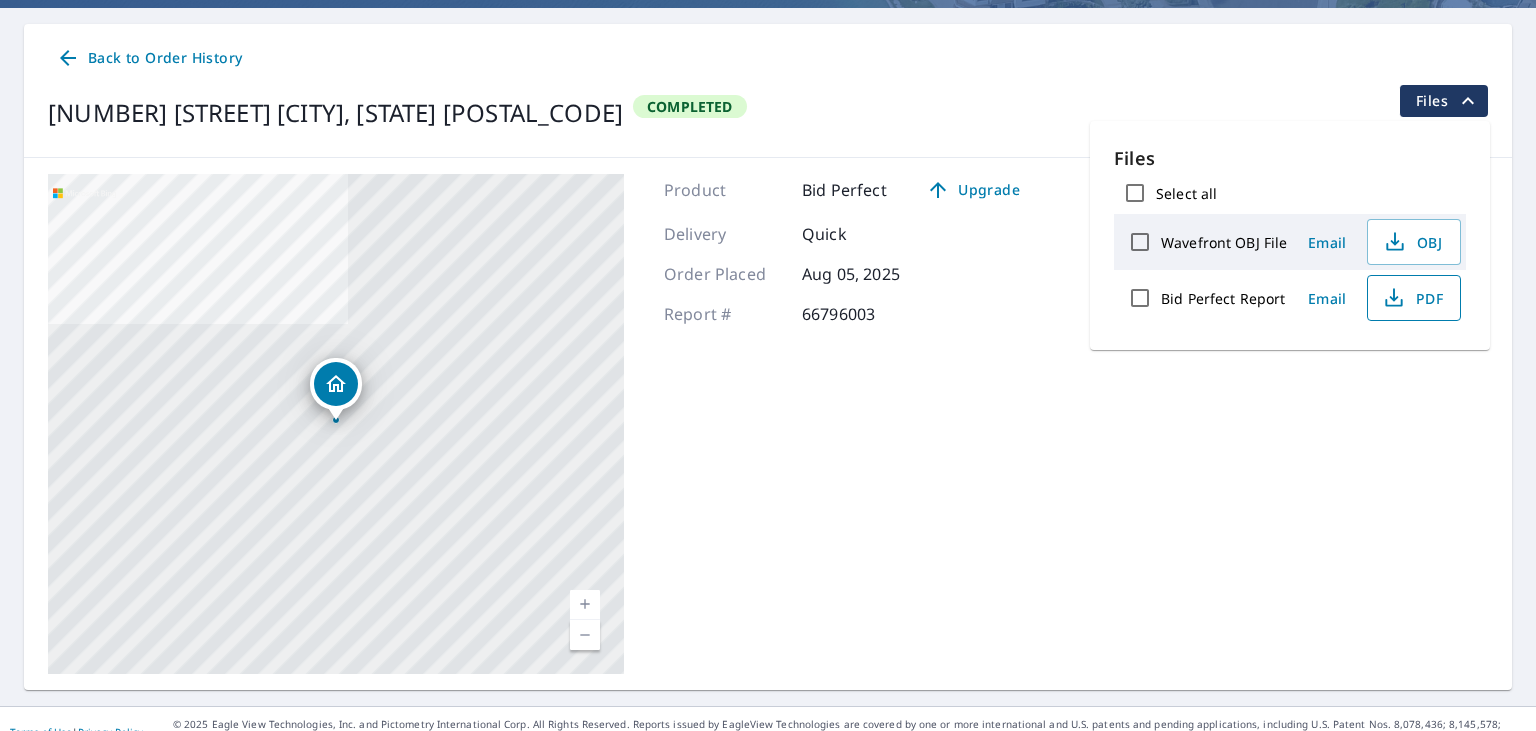 click on "PDF" at bounding box center [1414, 298] 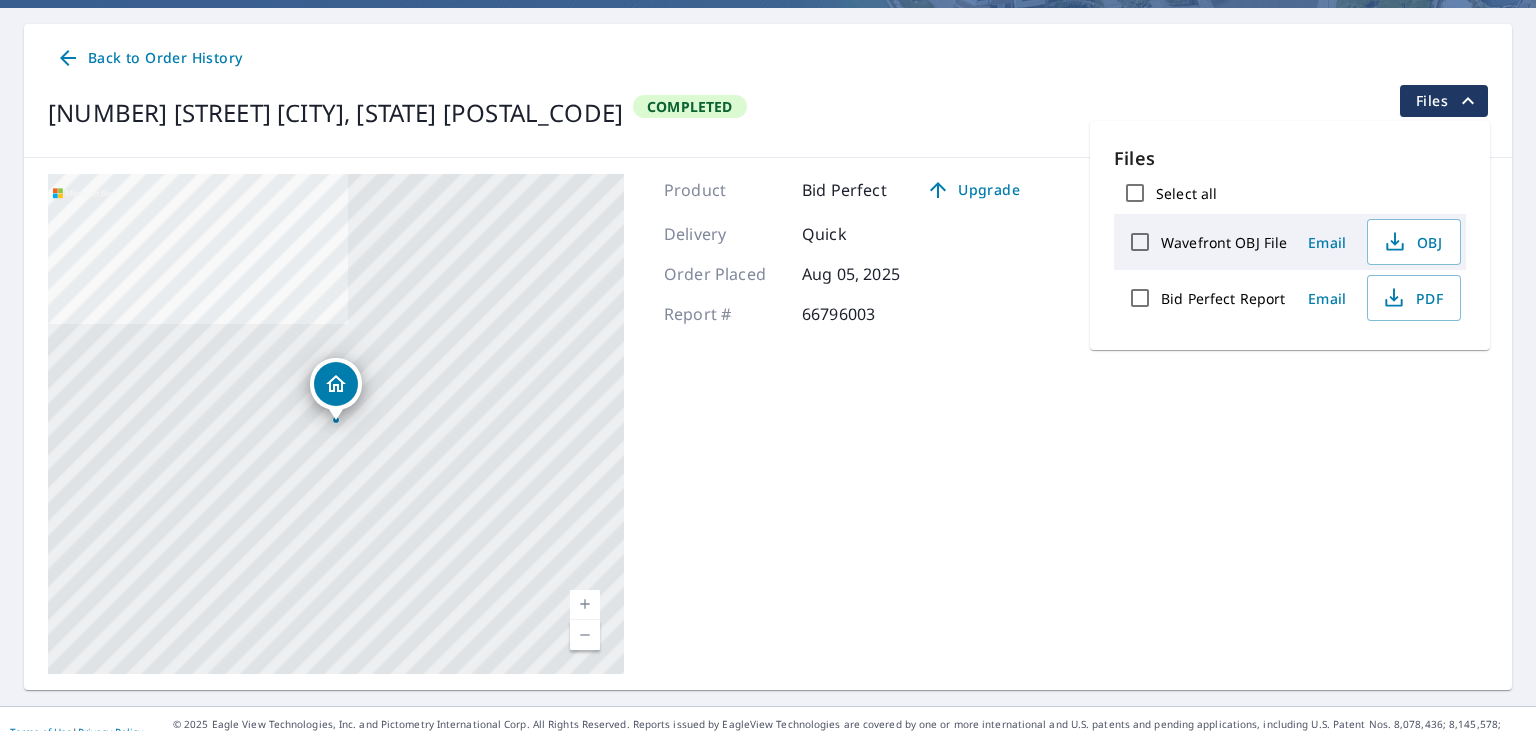 click 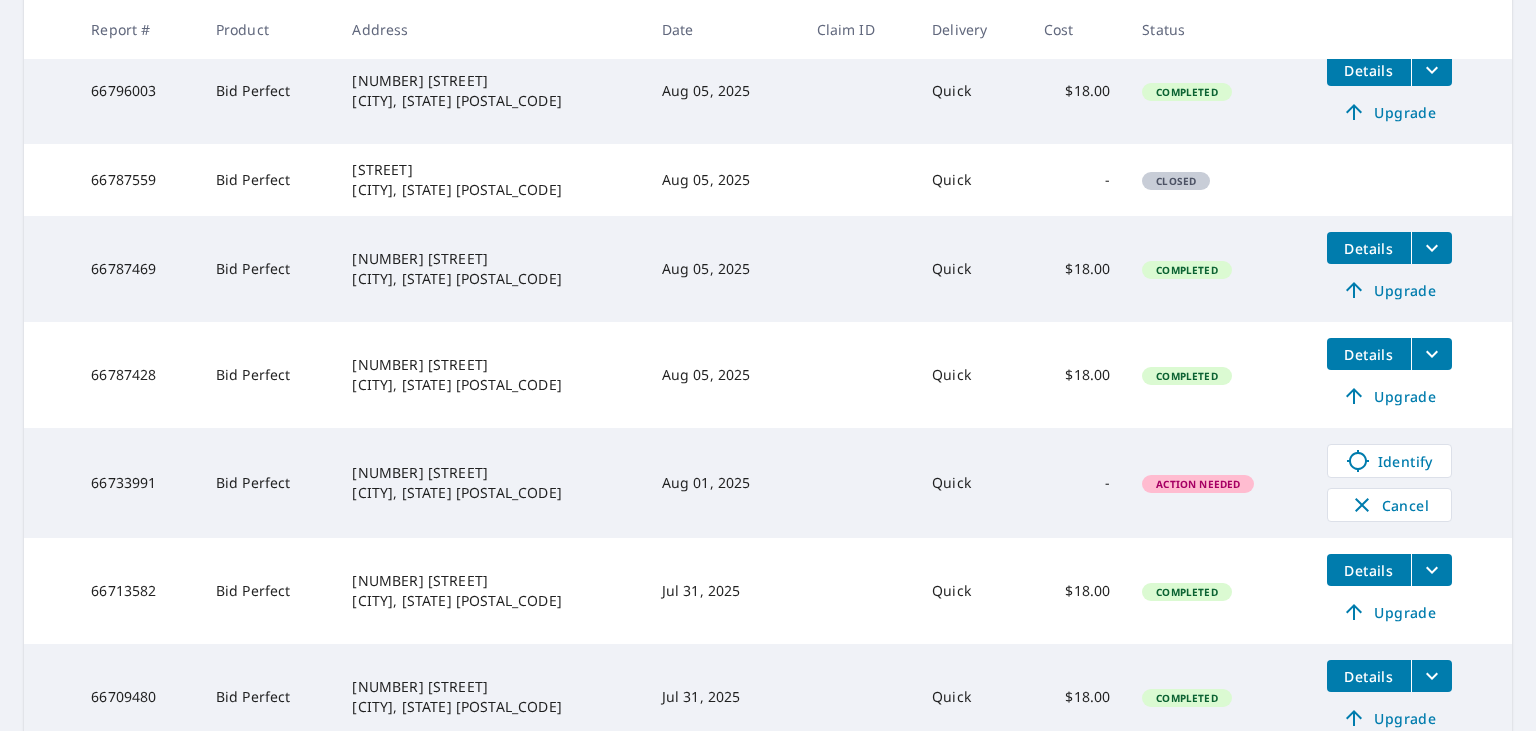 scroll, scrollTop: 616, scrollLeft: 0, axis: vertical 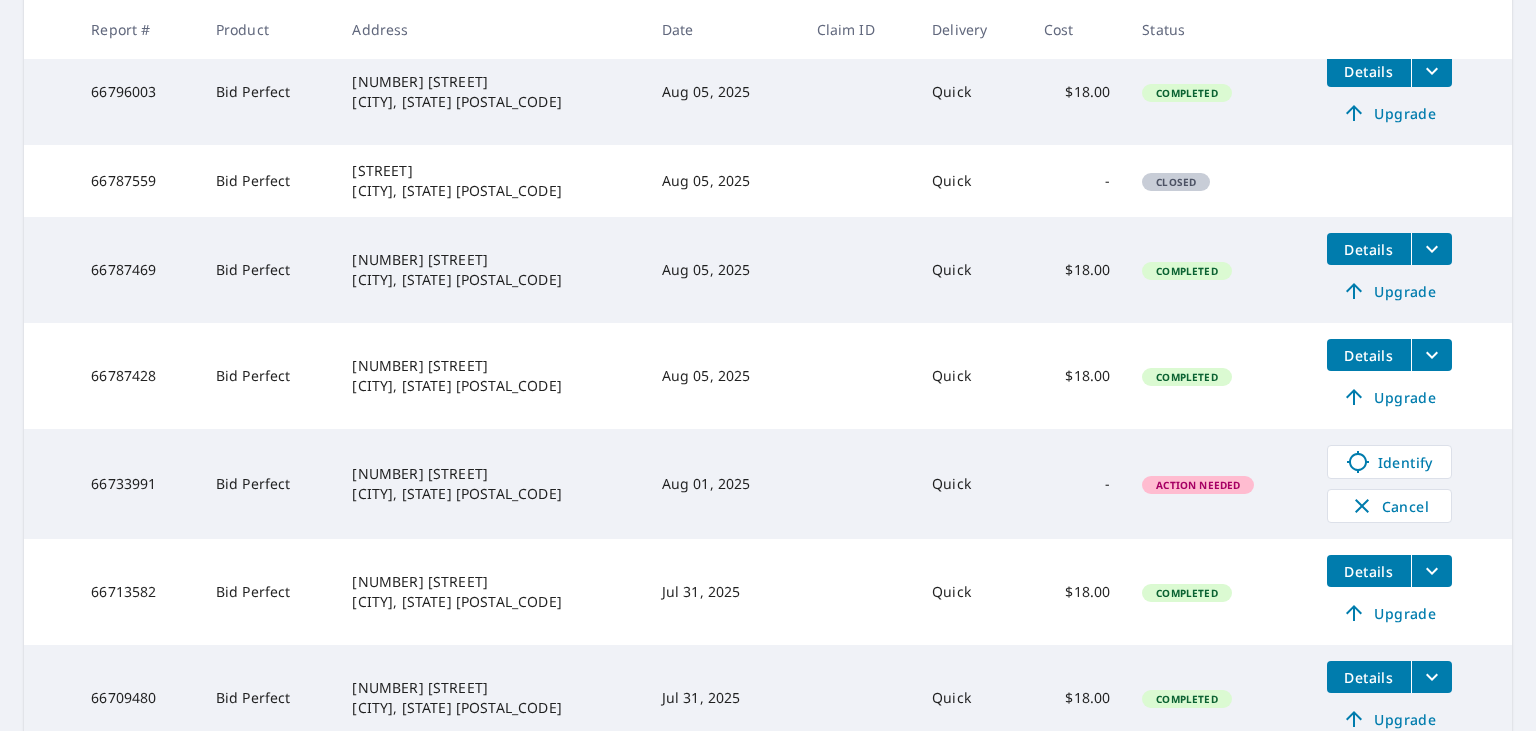 click on "Details" at bounding box center [1369, 355] 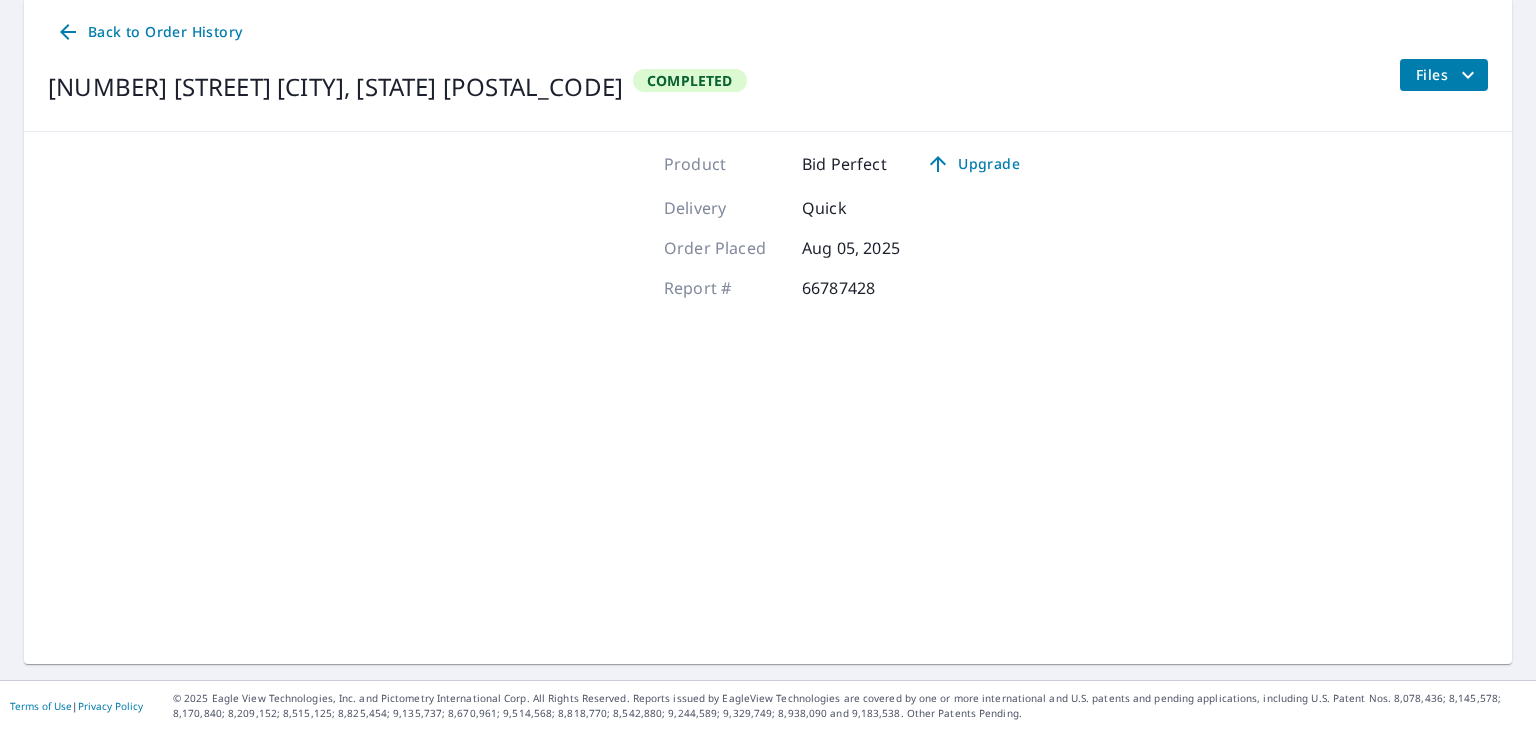 scroll, scrollTop: 201, scrollLeft: 0, axis: vertical 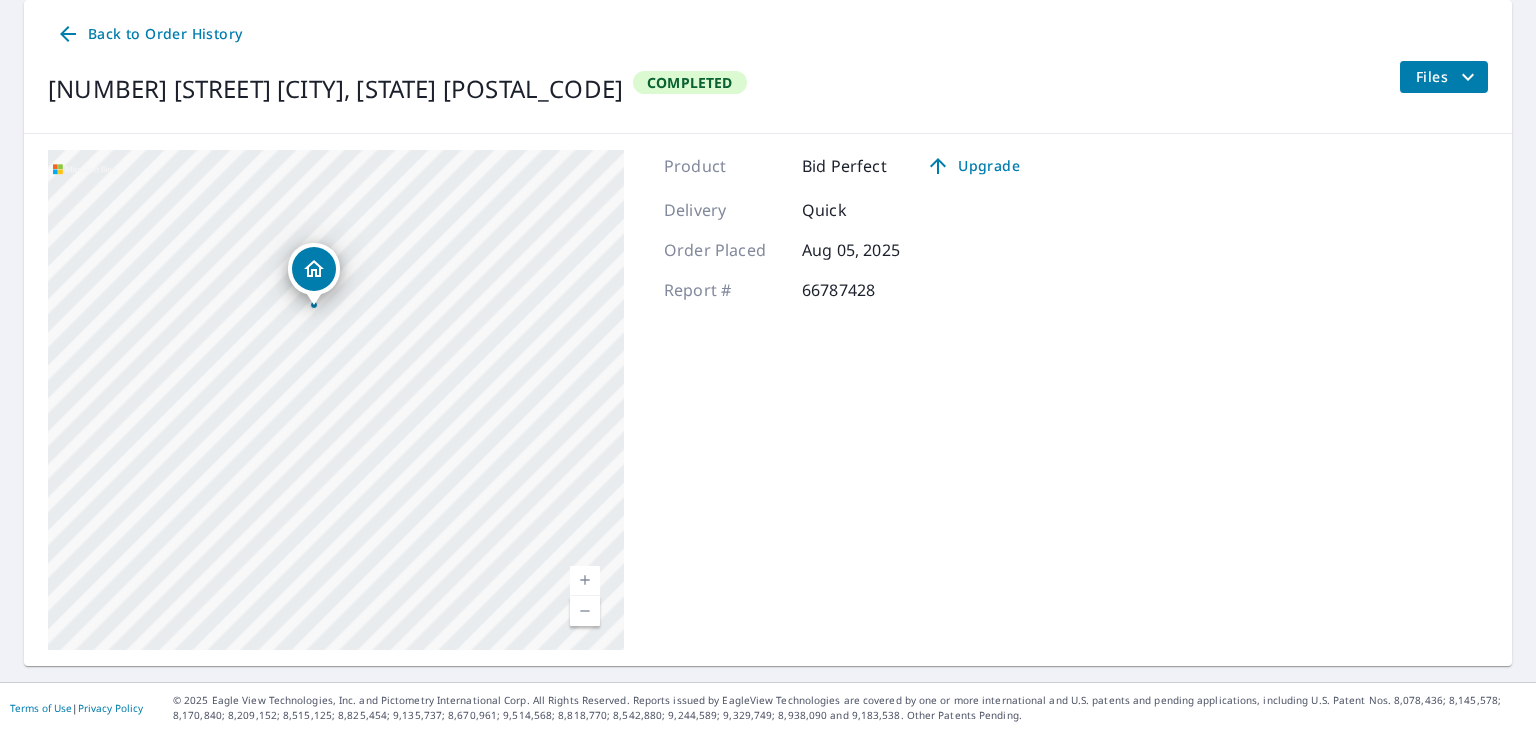 click on "Files" at bounding box center (1448, 77) 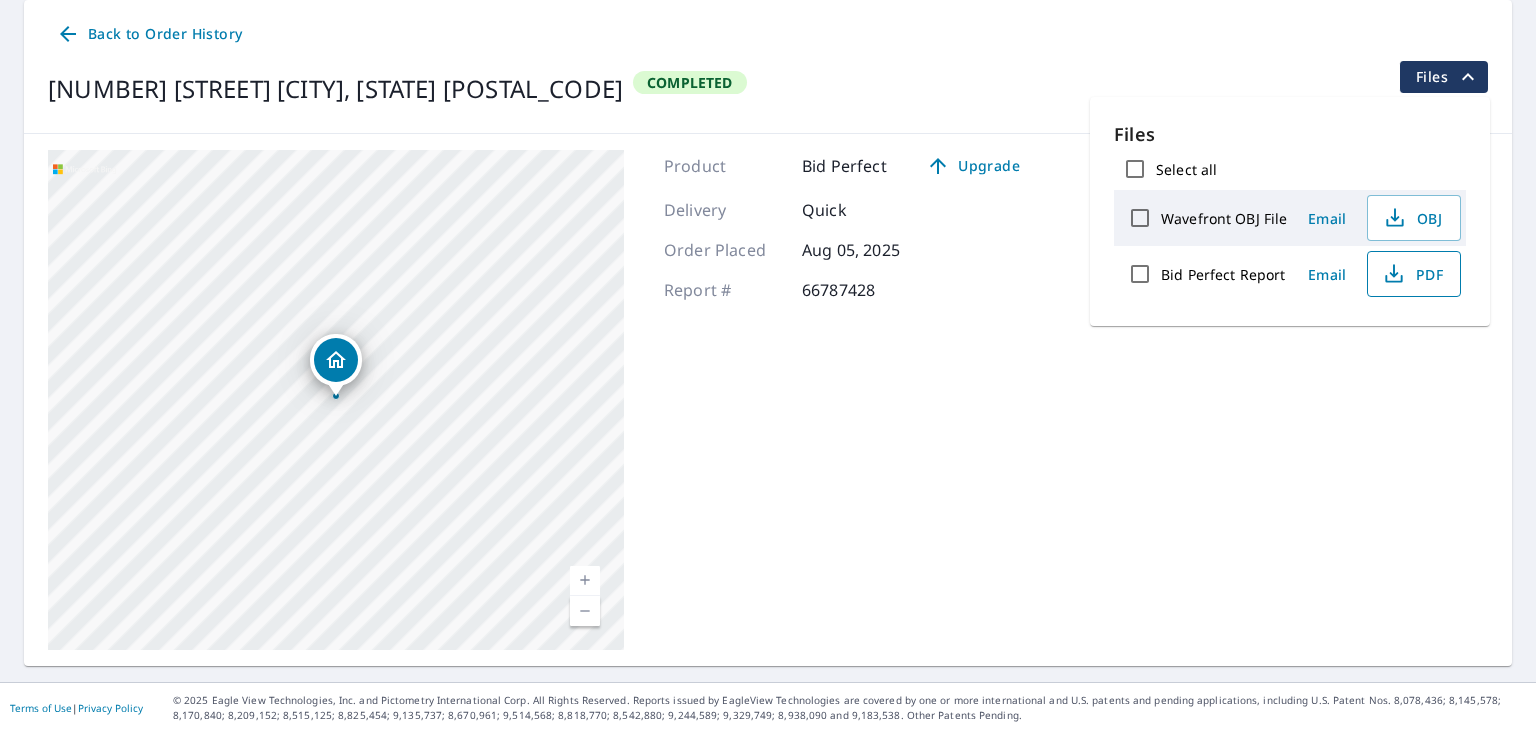 click on "PDF" at bounding box center [1412, 274] 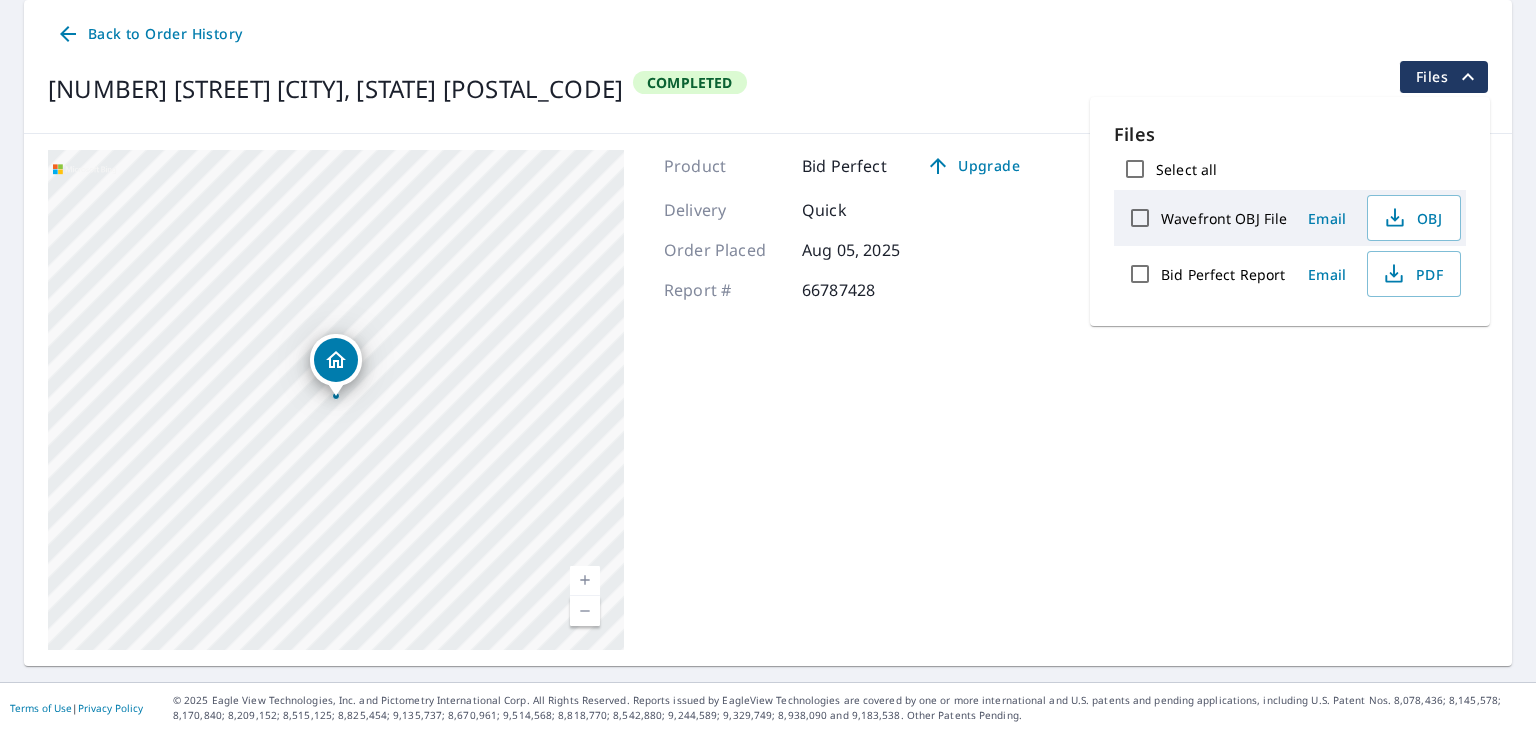 click 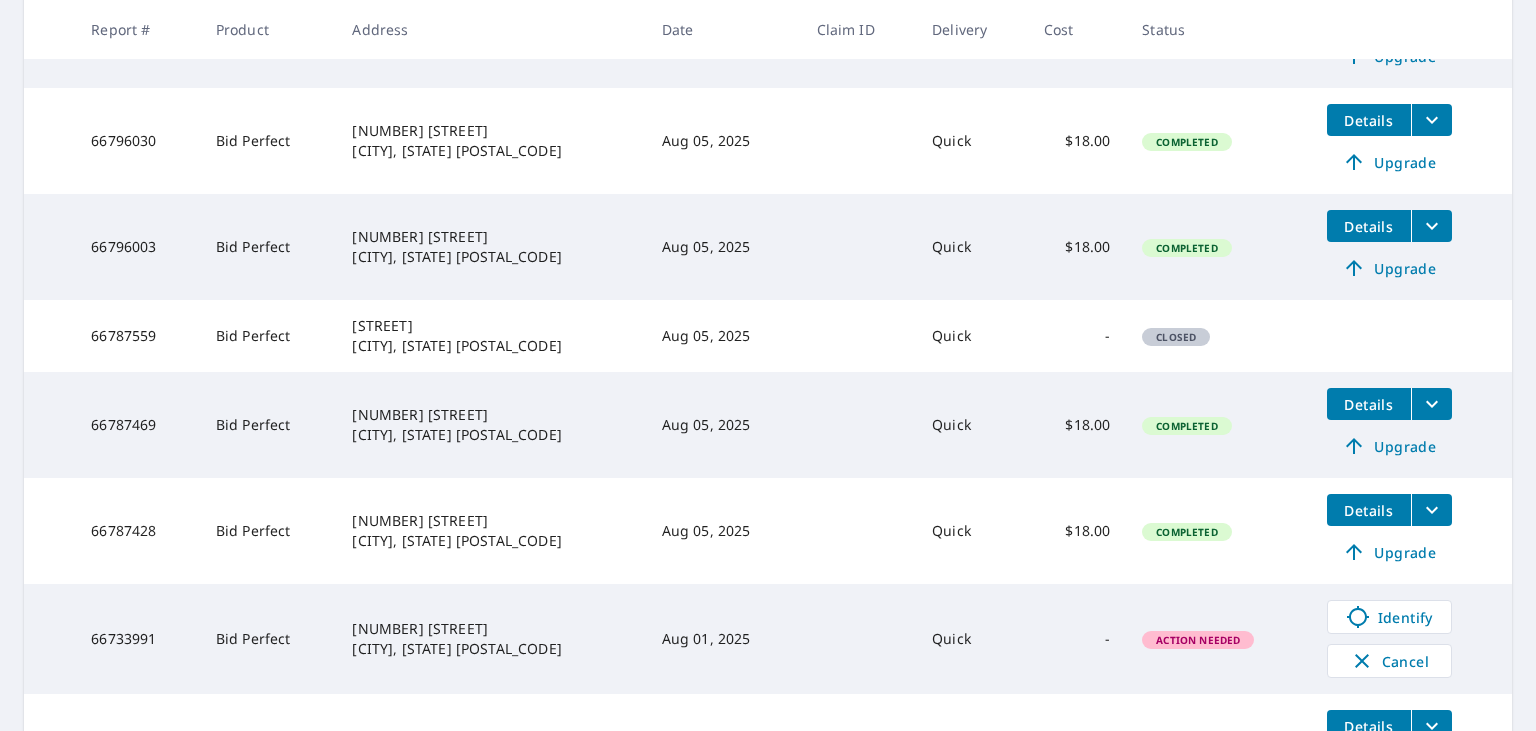 scroll, scrollTop: 448, scrollLeft: 0, axis: vertical 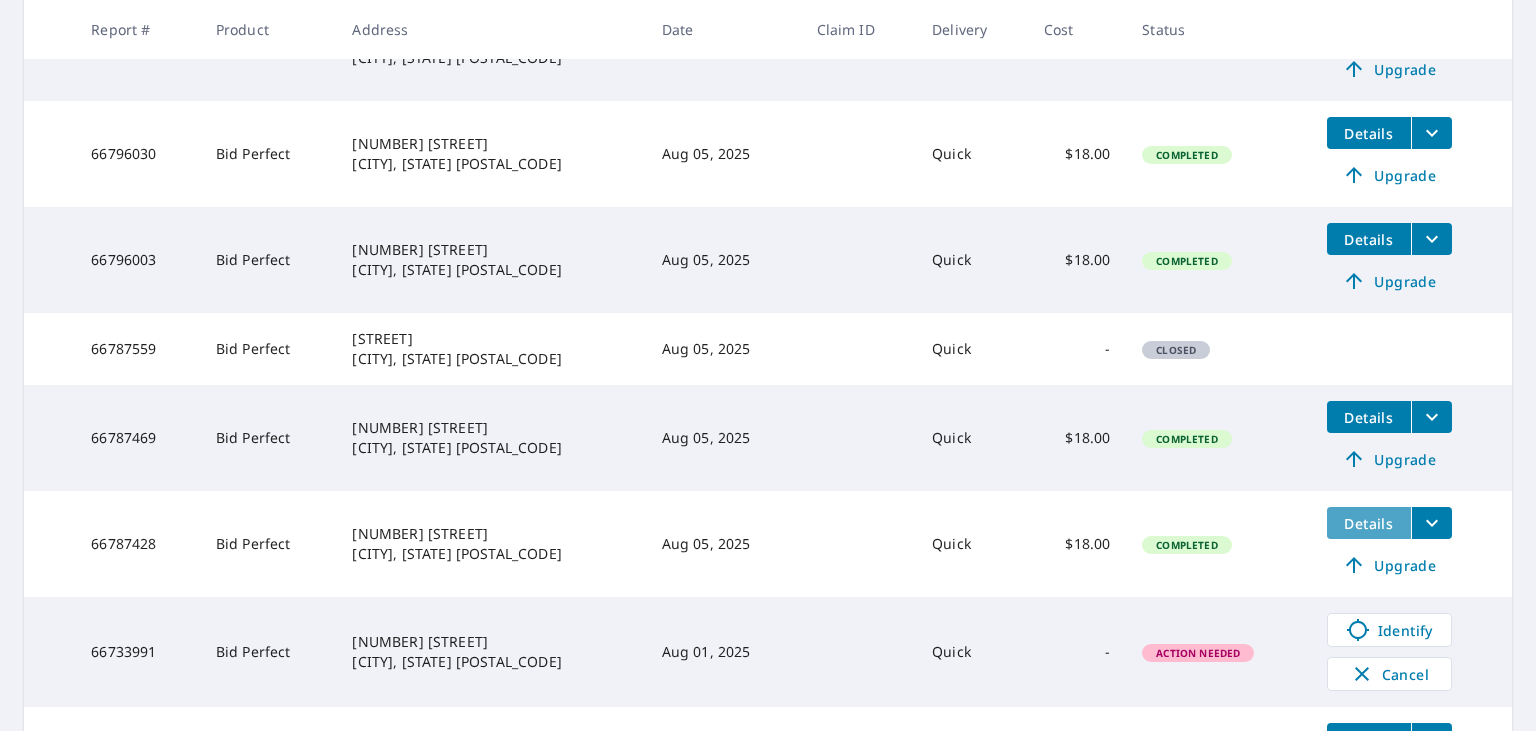 click on "Details" at bounding box center (1369, 523) 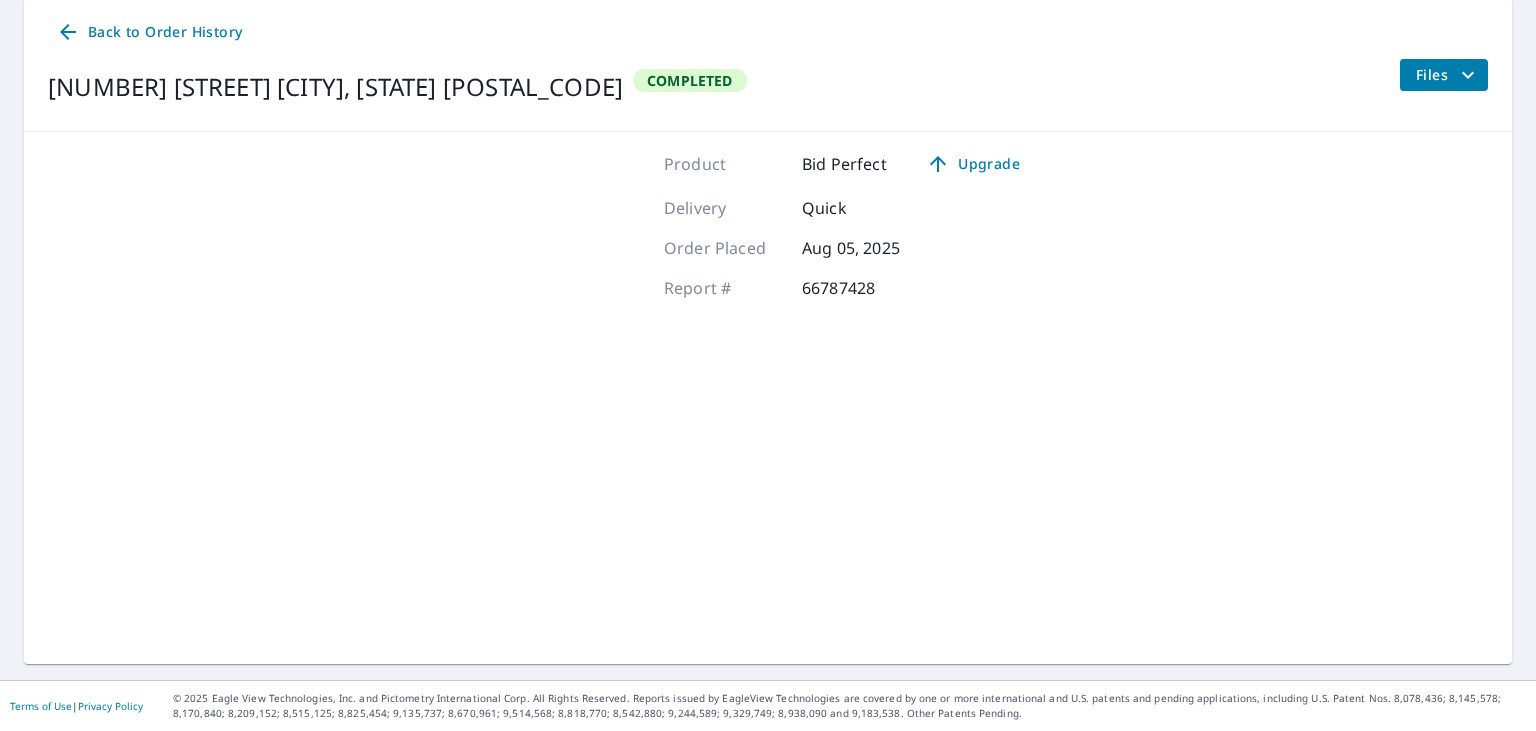 scroll, scrollTop: 201, scrollLeft: 0, axis: vertical 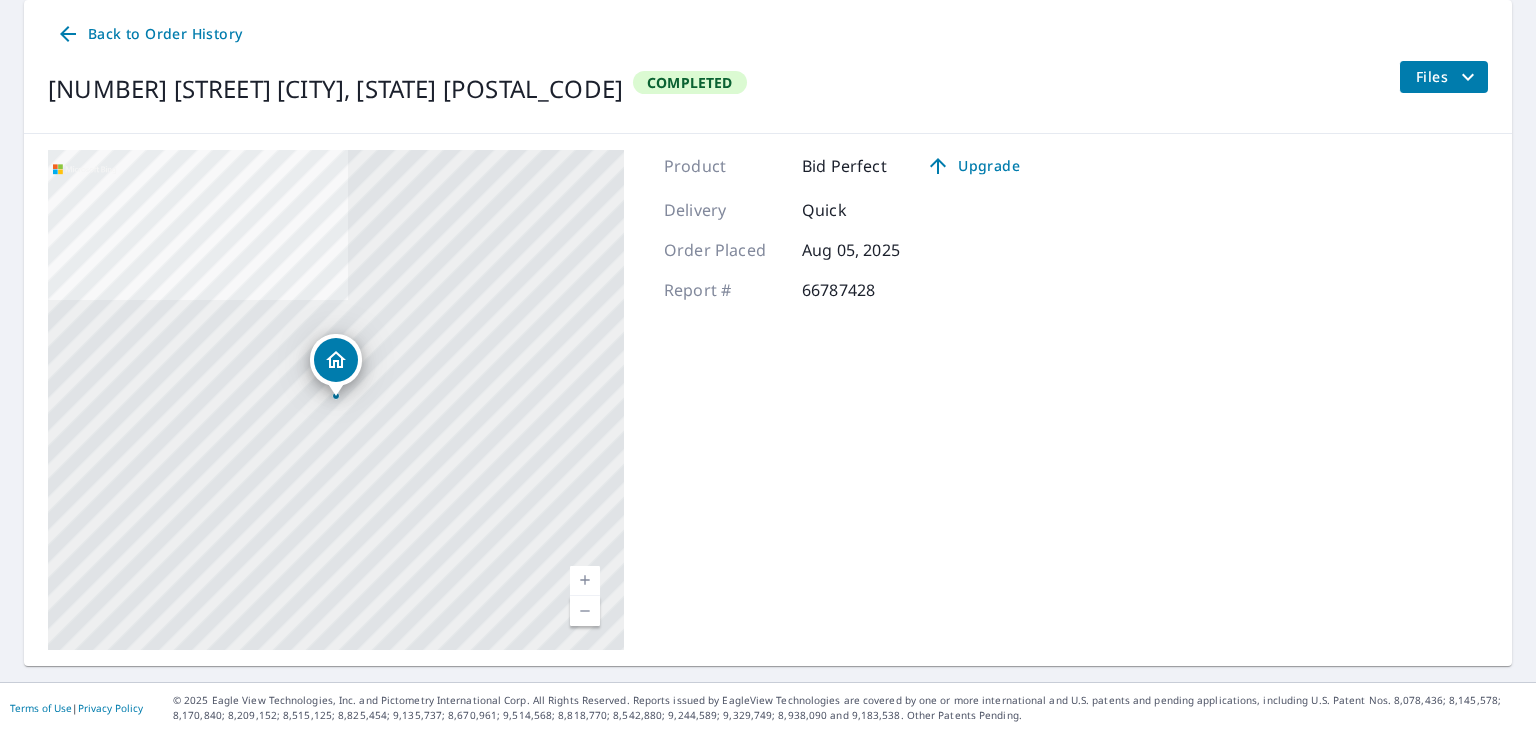 click 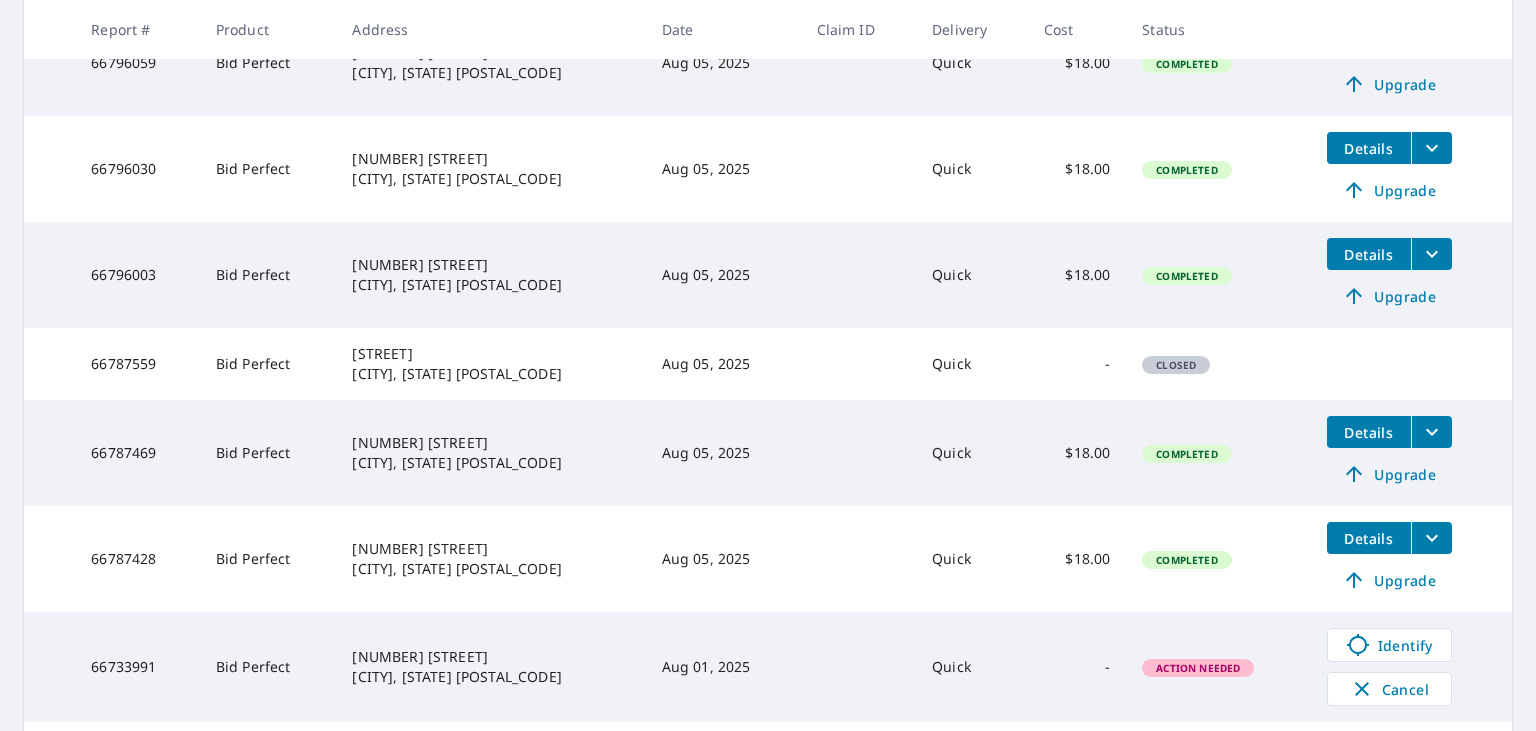 scroll, scrollTop: 425, scrollLeft: 0, axis: vertical 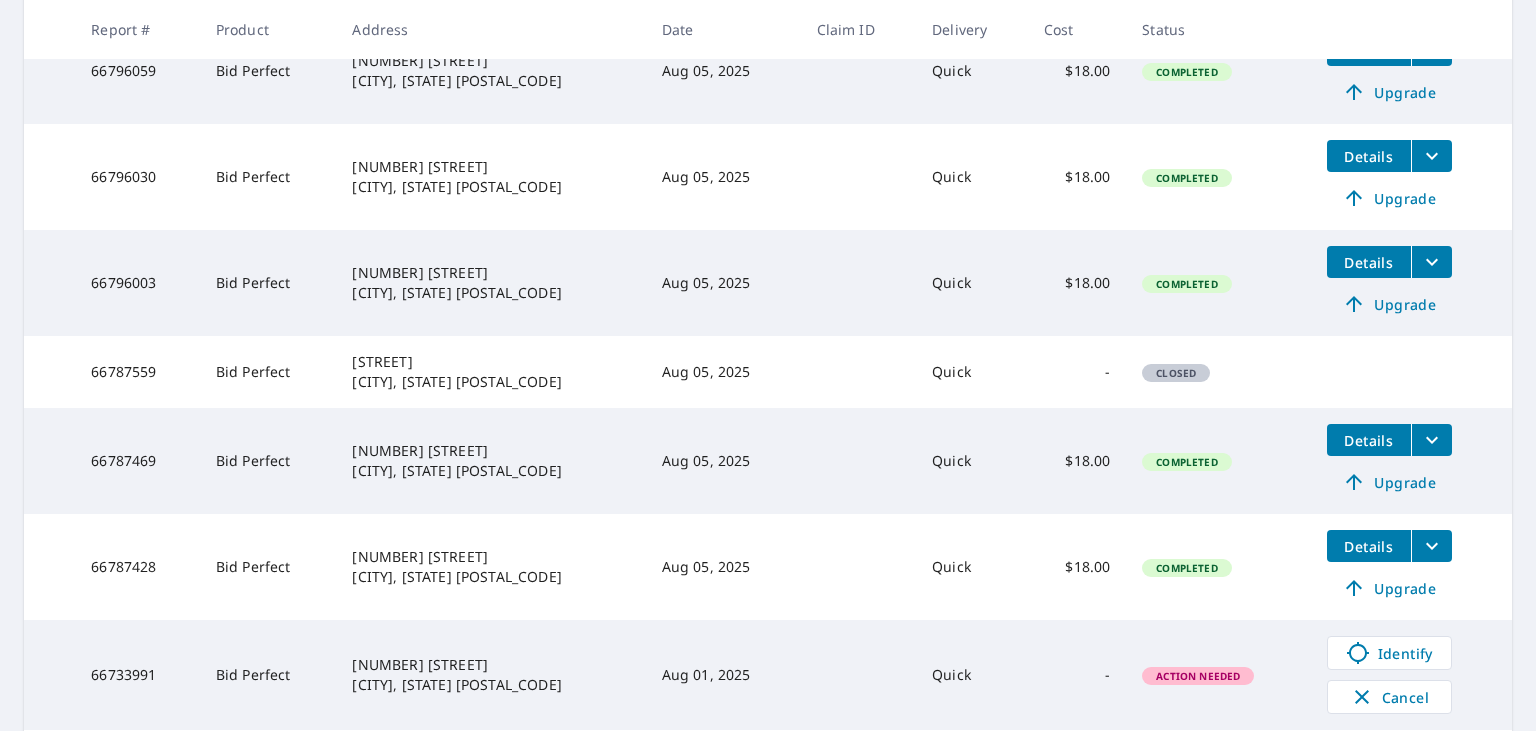 click on "Details" at bounding box center (1369, 440) 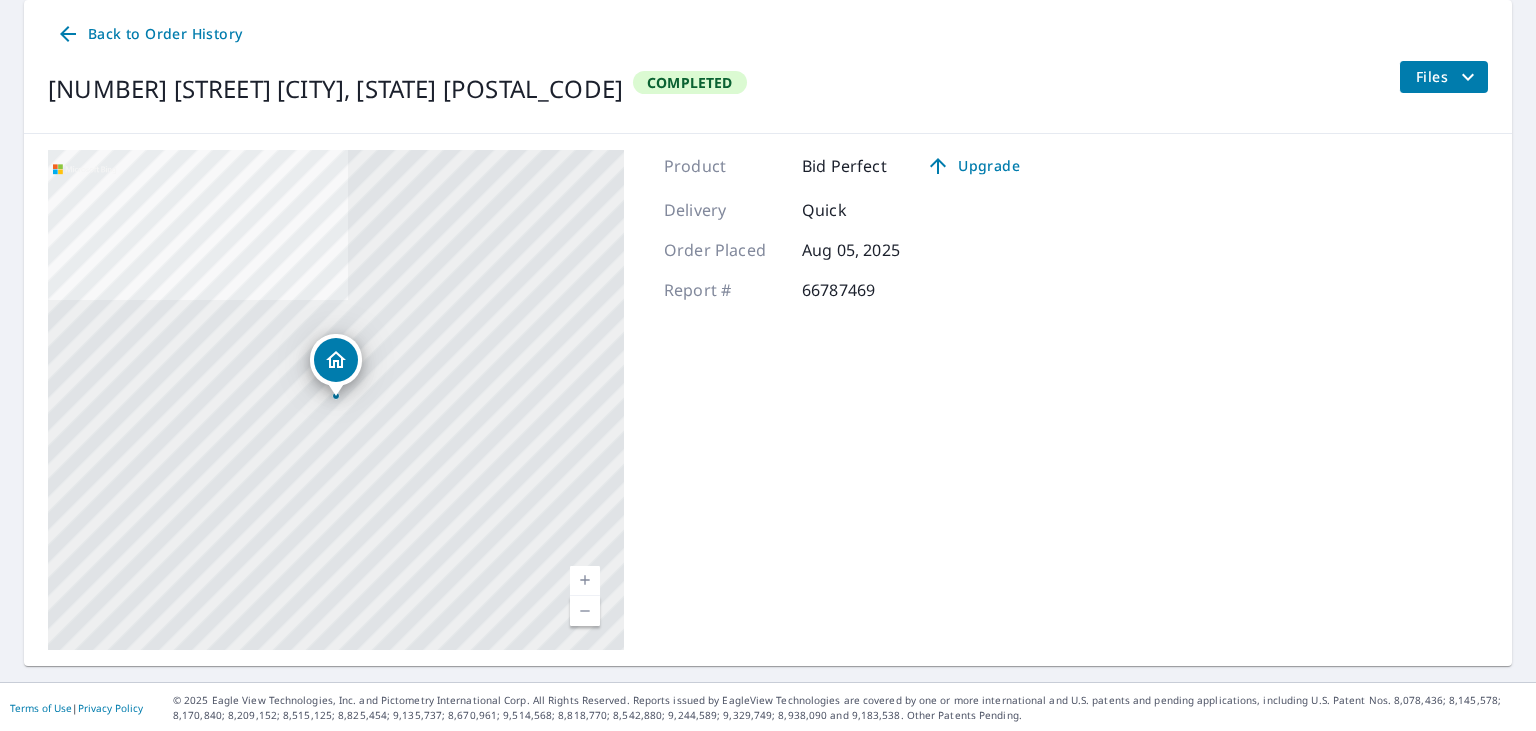 click on "Files" at bounding box center [1448, 77] 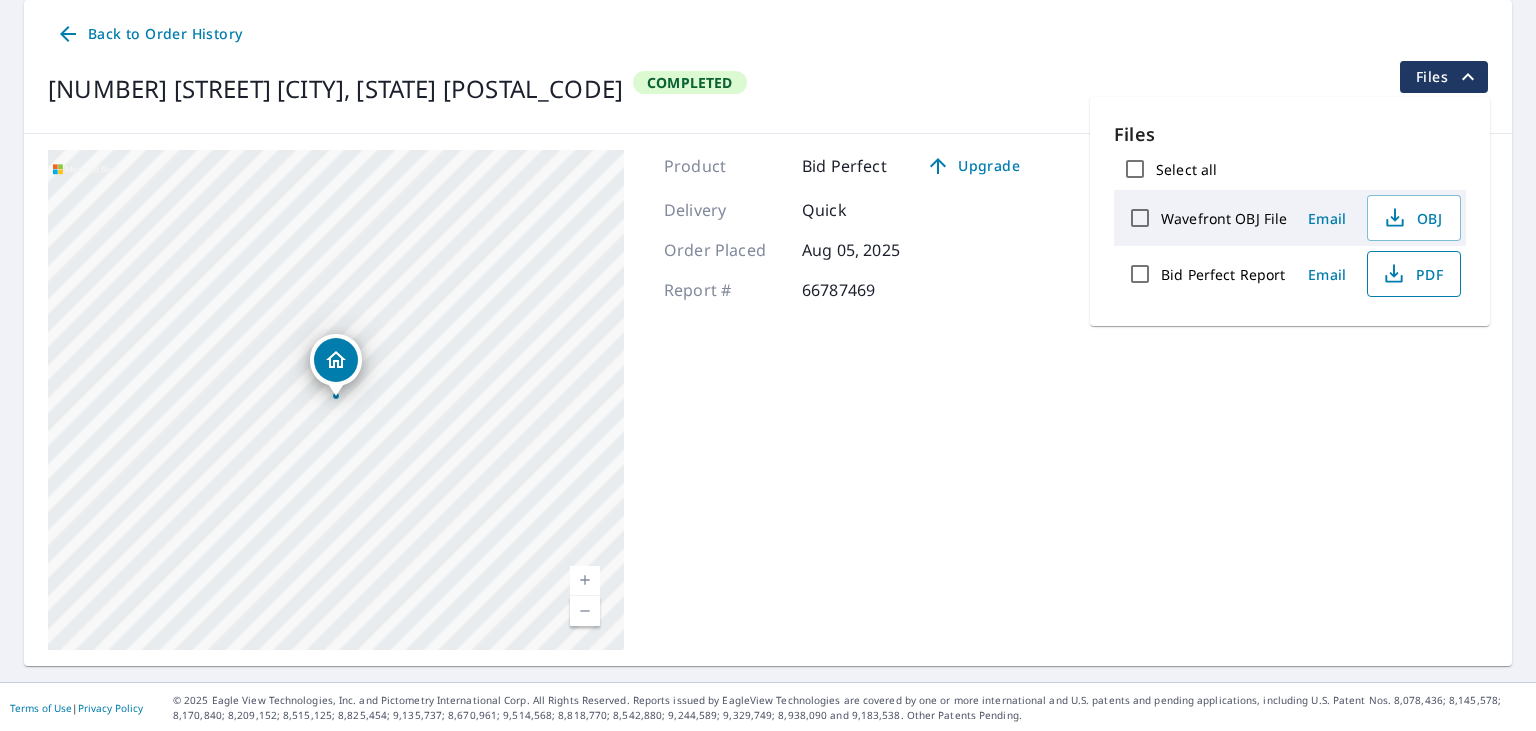 click on "PDF" at bounding box center [1412, 274] 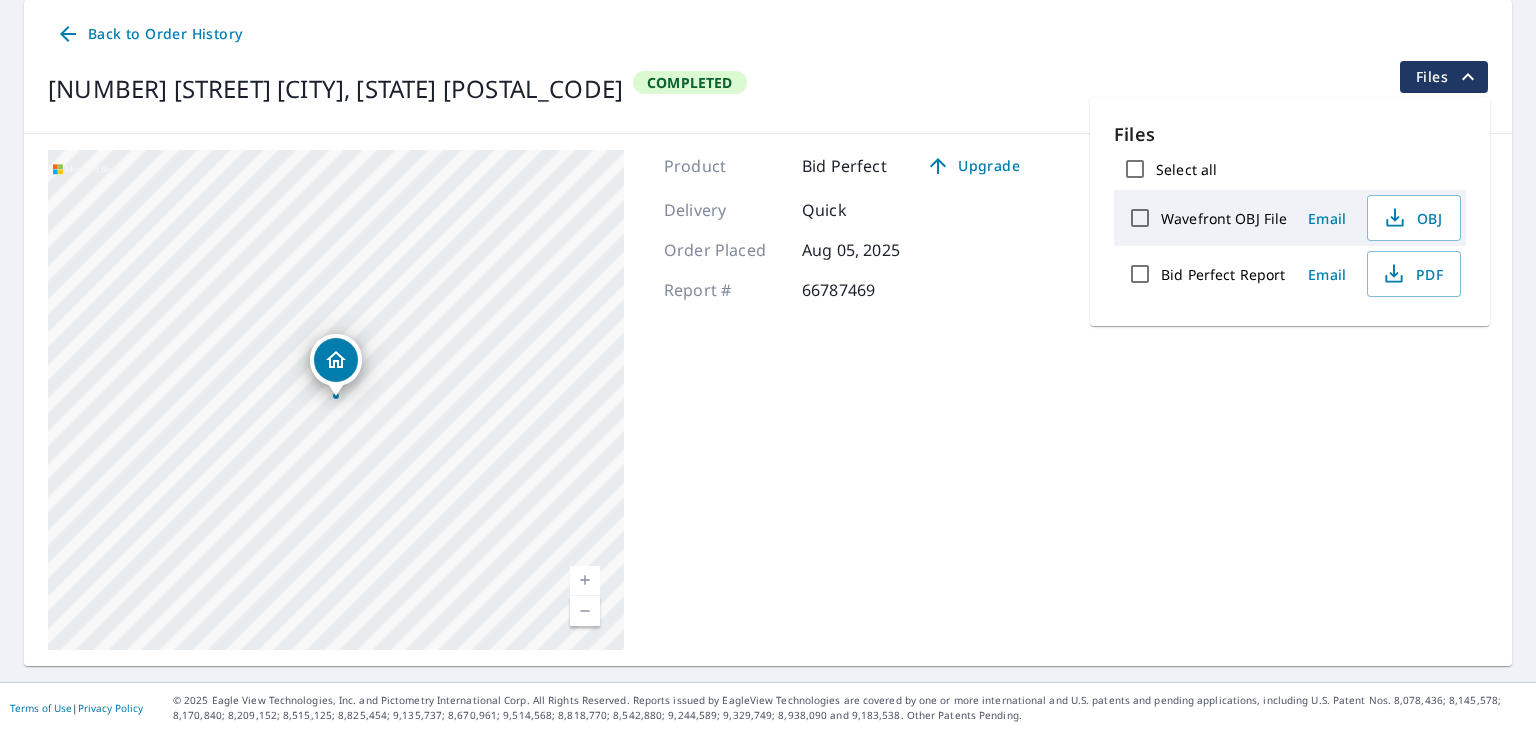 click 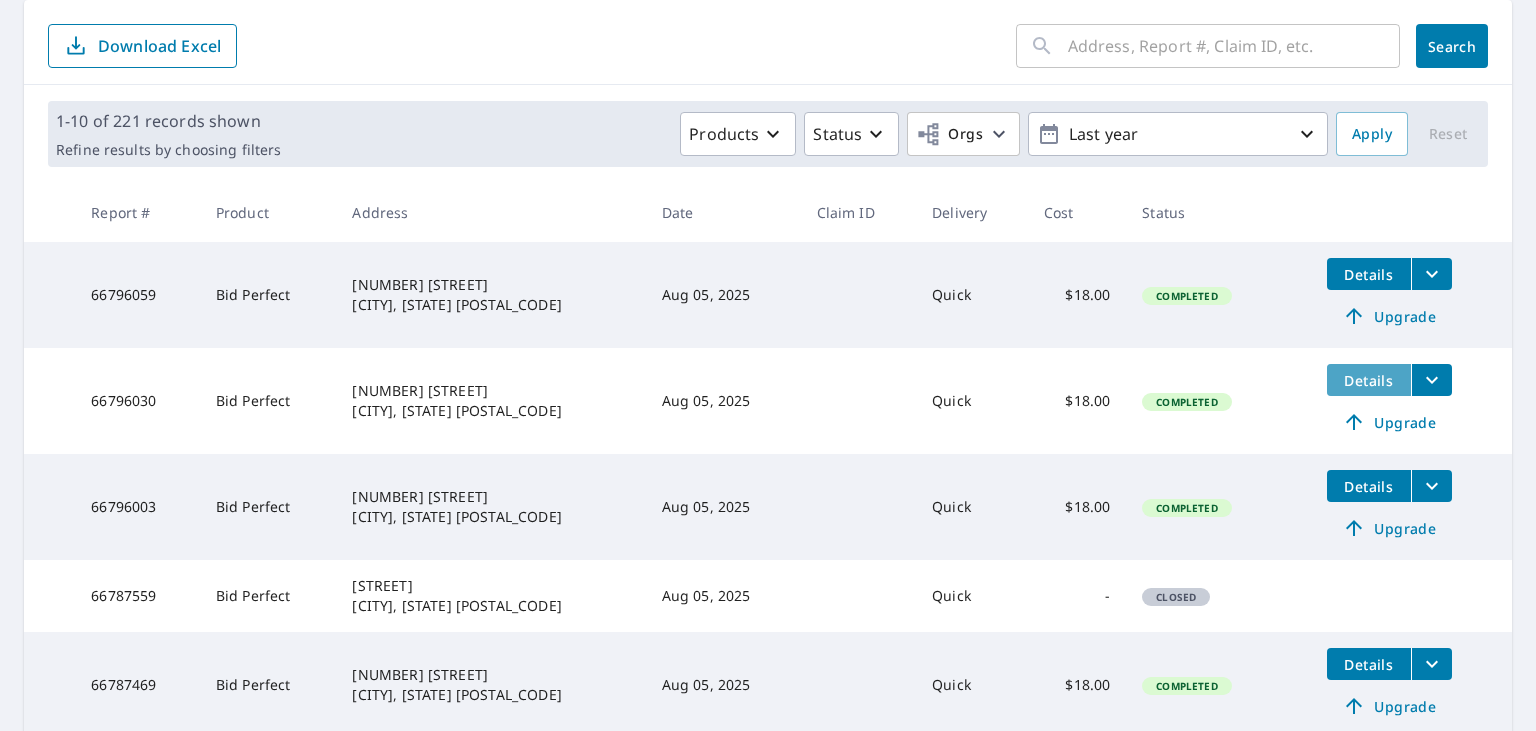 click on "Details" at bounding box center (1369, 380) 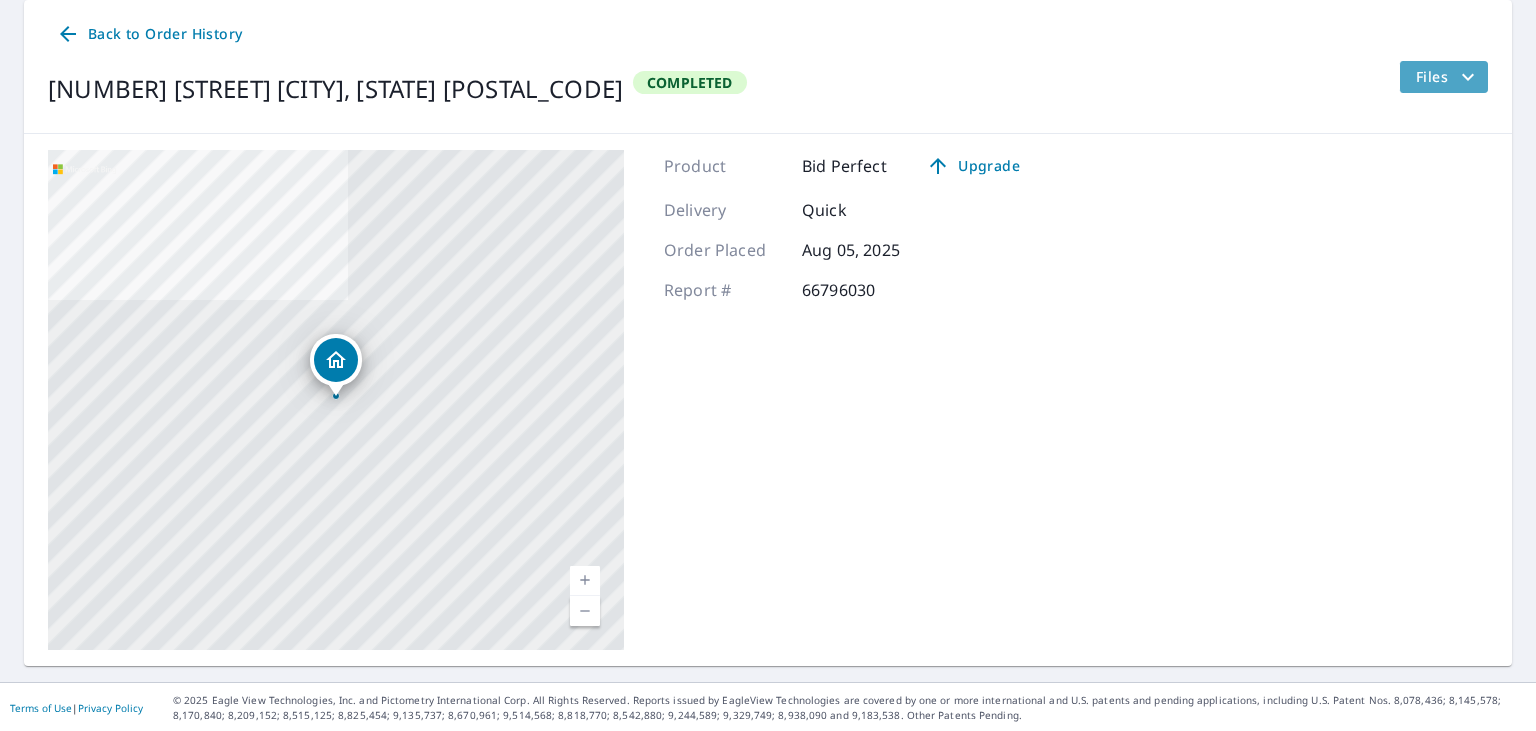 click on "Files" at bounding box center [1448, 77] 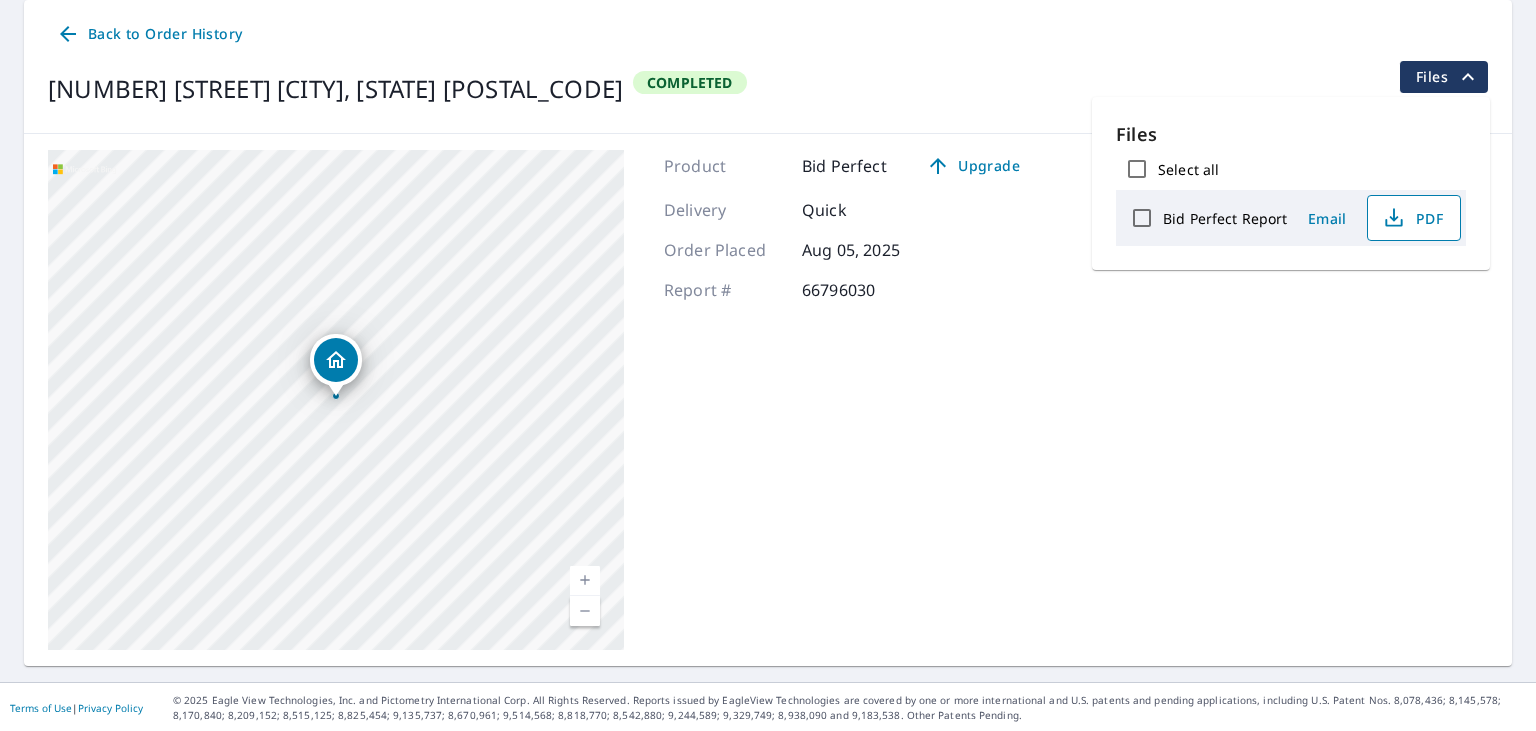 click on "PDF" at bounding box center (1412, 218) 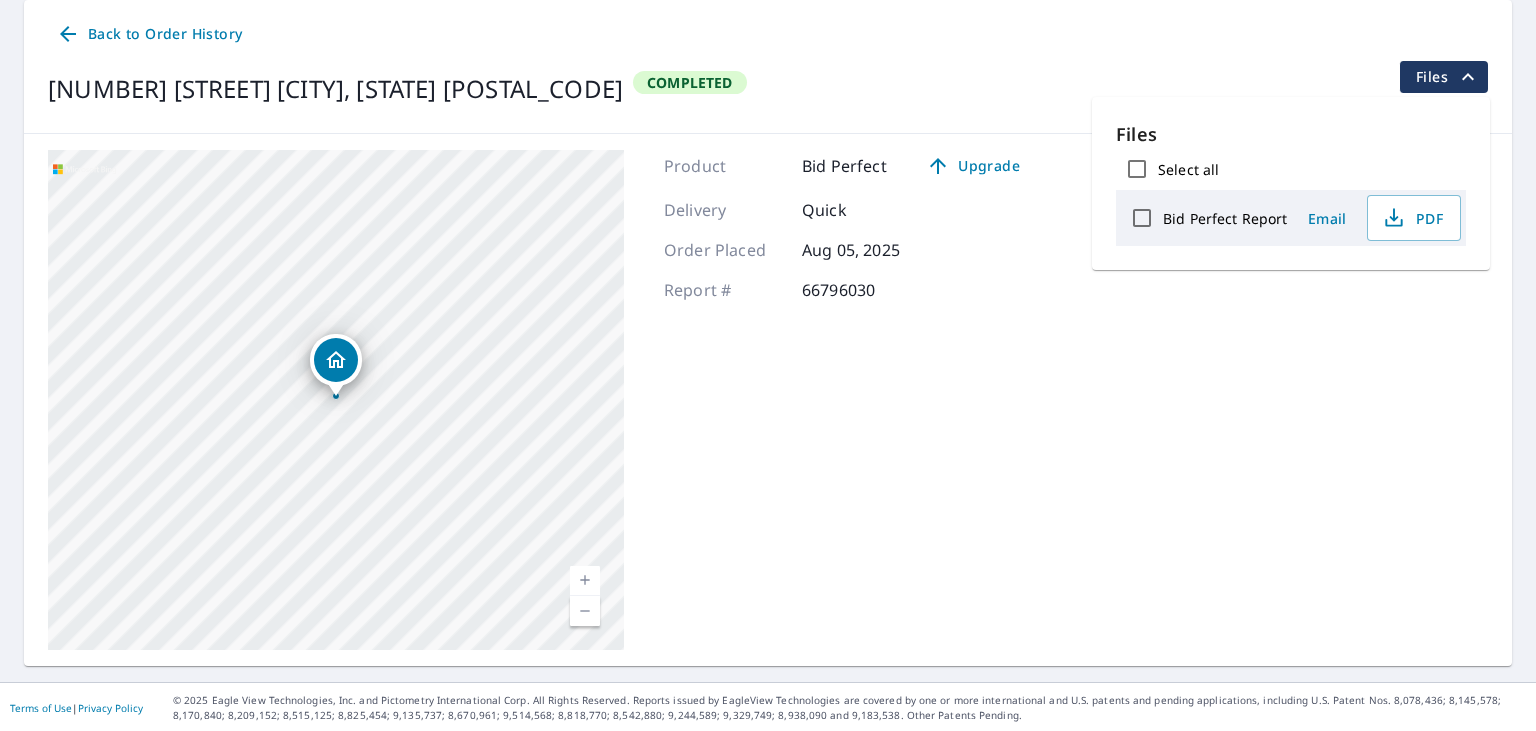 click 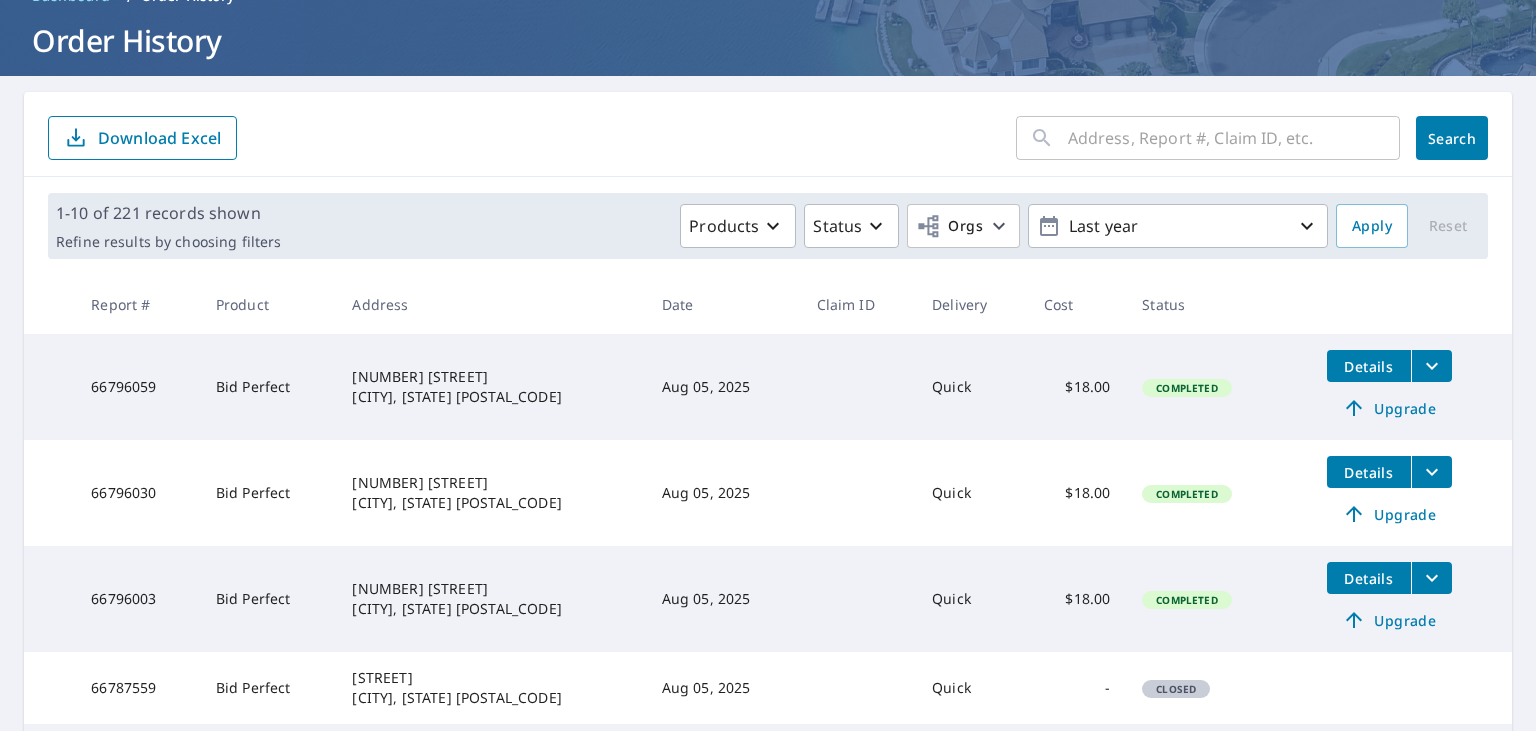 scroll, scrollTop: 143, scrollLeft: 0, axis: vertical 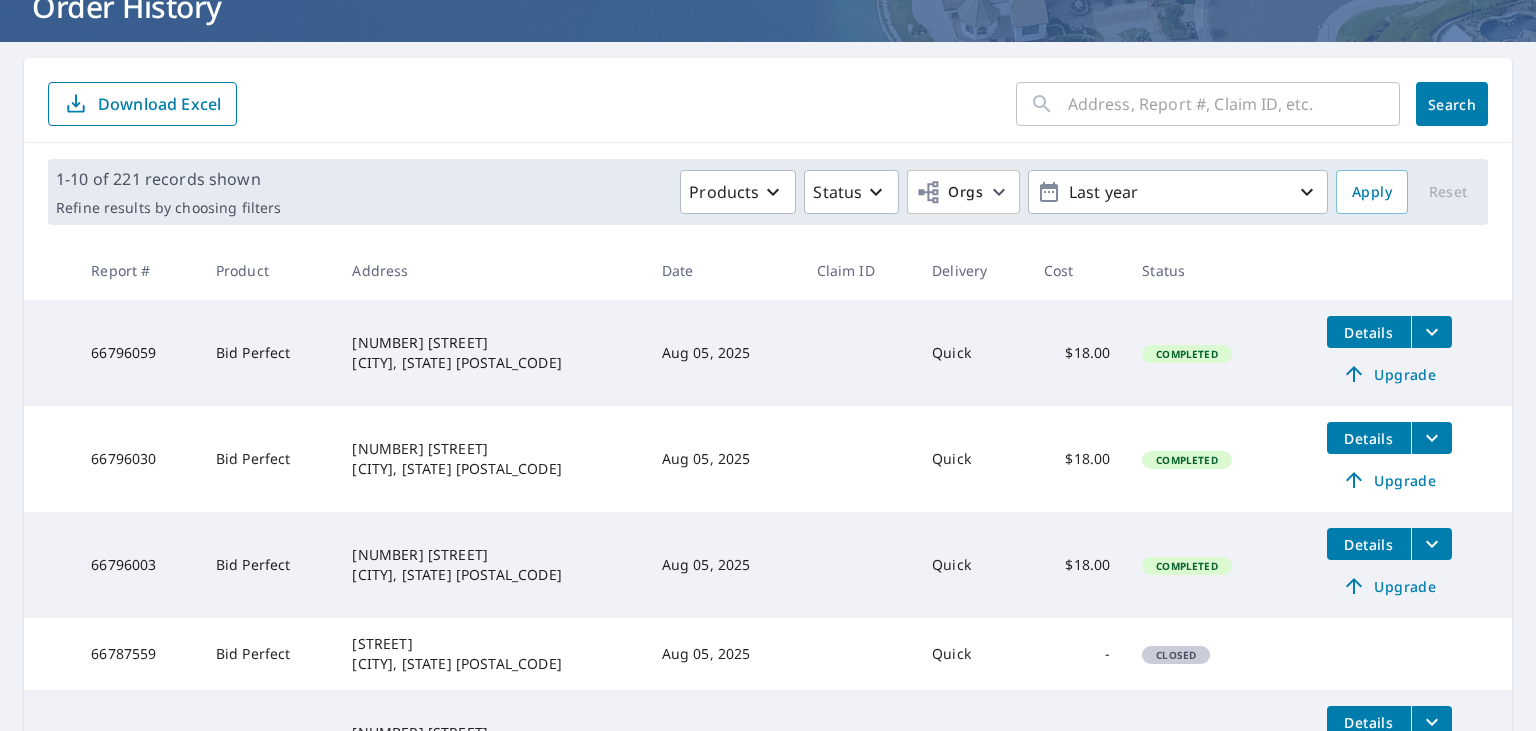 click on "Details" at bounding box center (1369, 332) 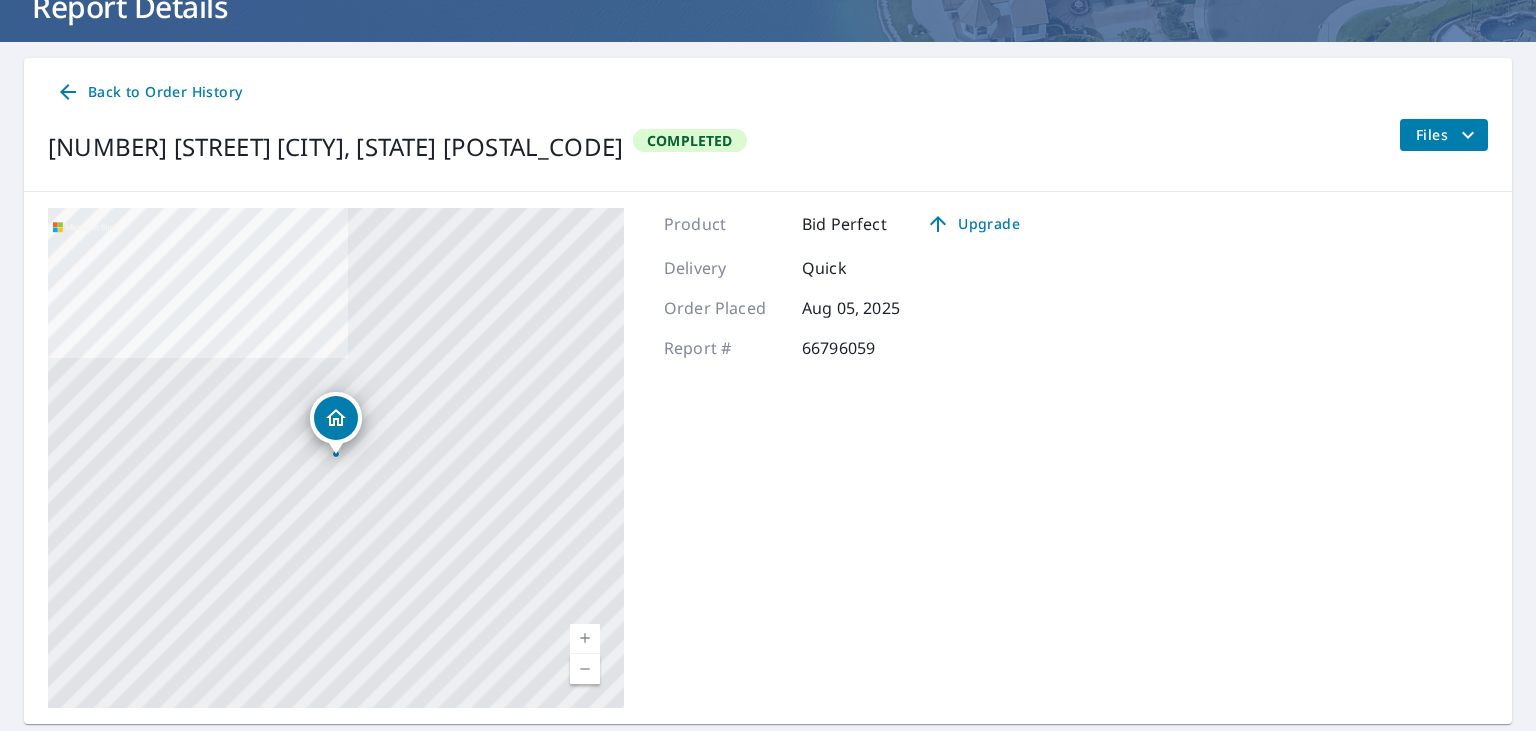 click on "Files" at bounding box center (1448, 135) 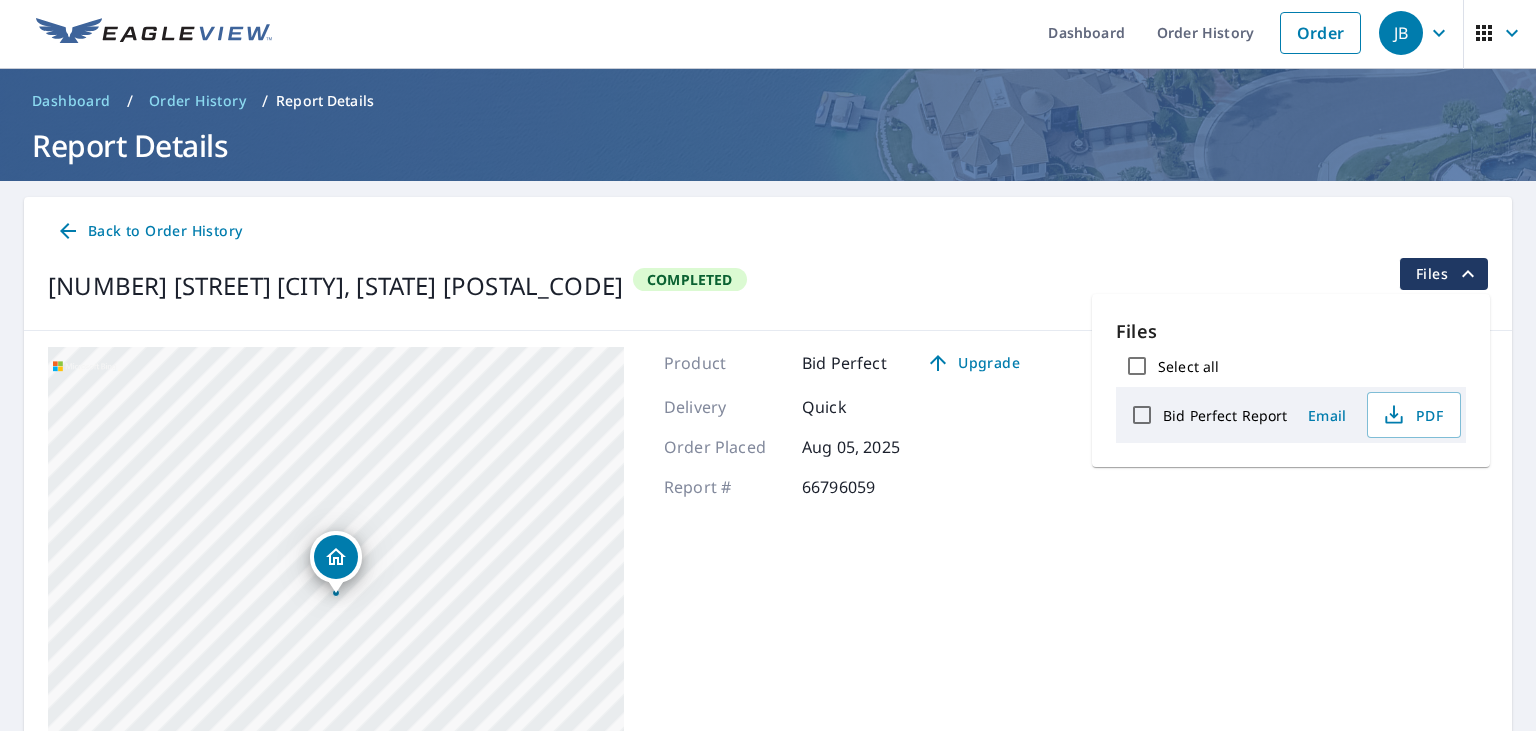 scroll, scrollTop: 0, scrollLeft: 0, axis: both 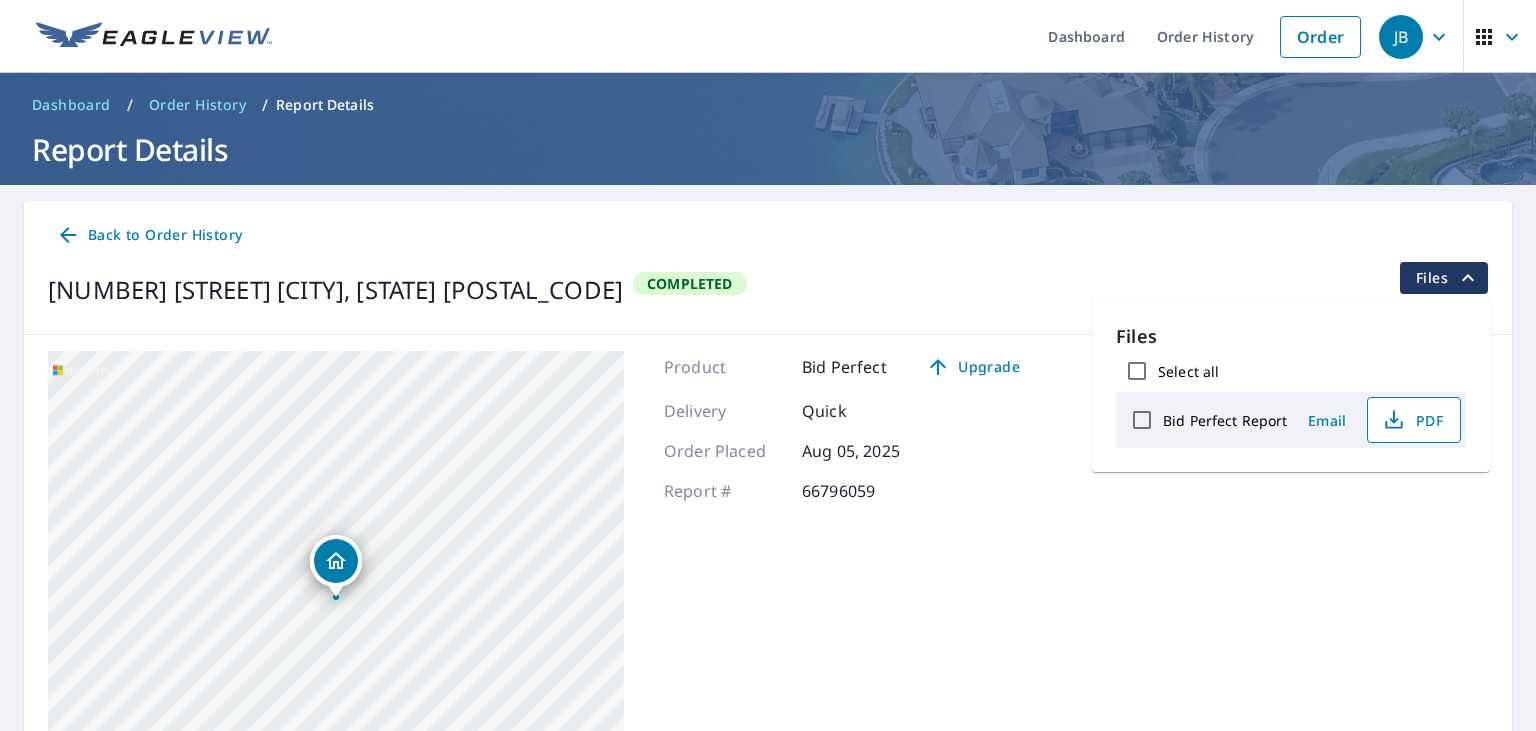 click 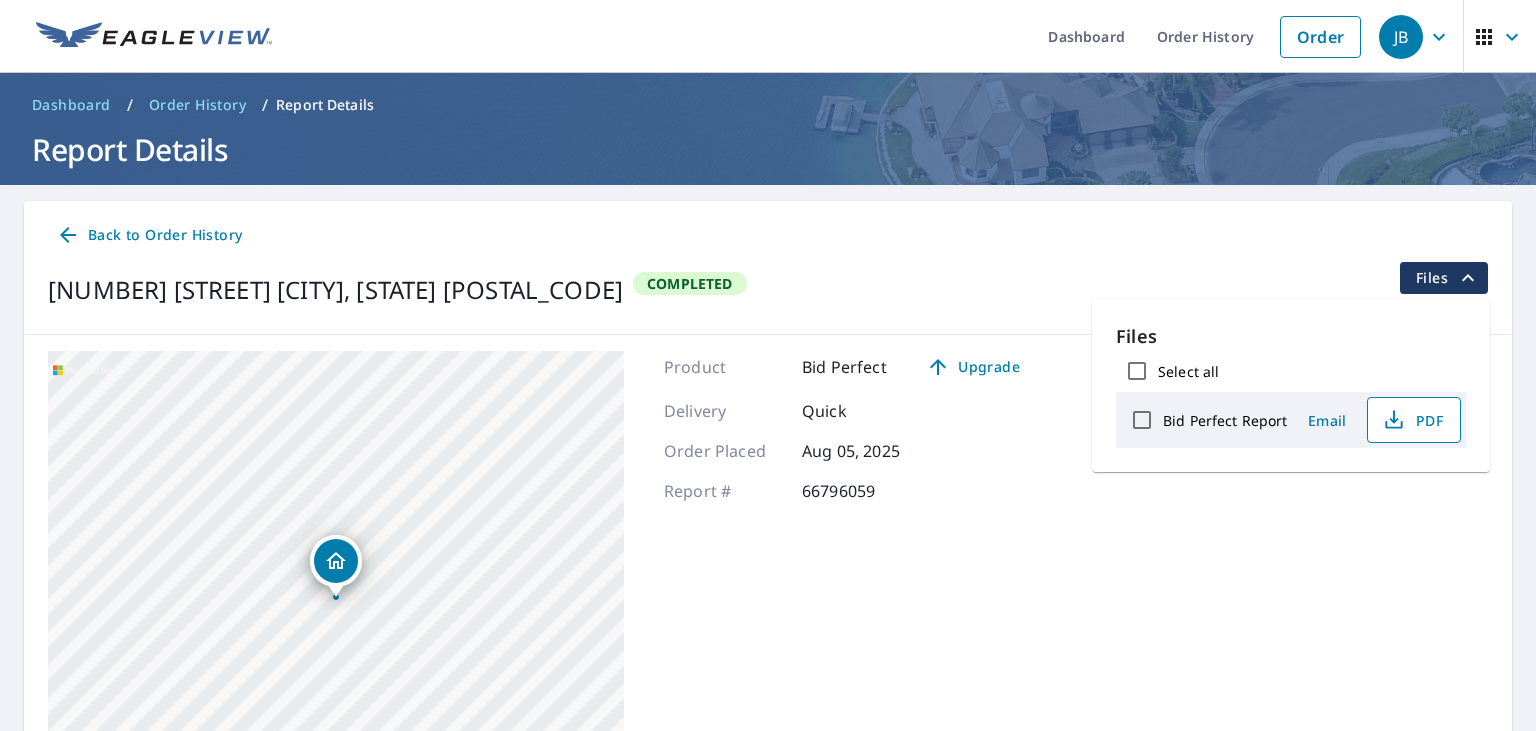 click on "Back to Order History" at bounding box center (149, 235) 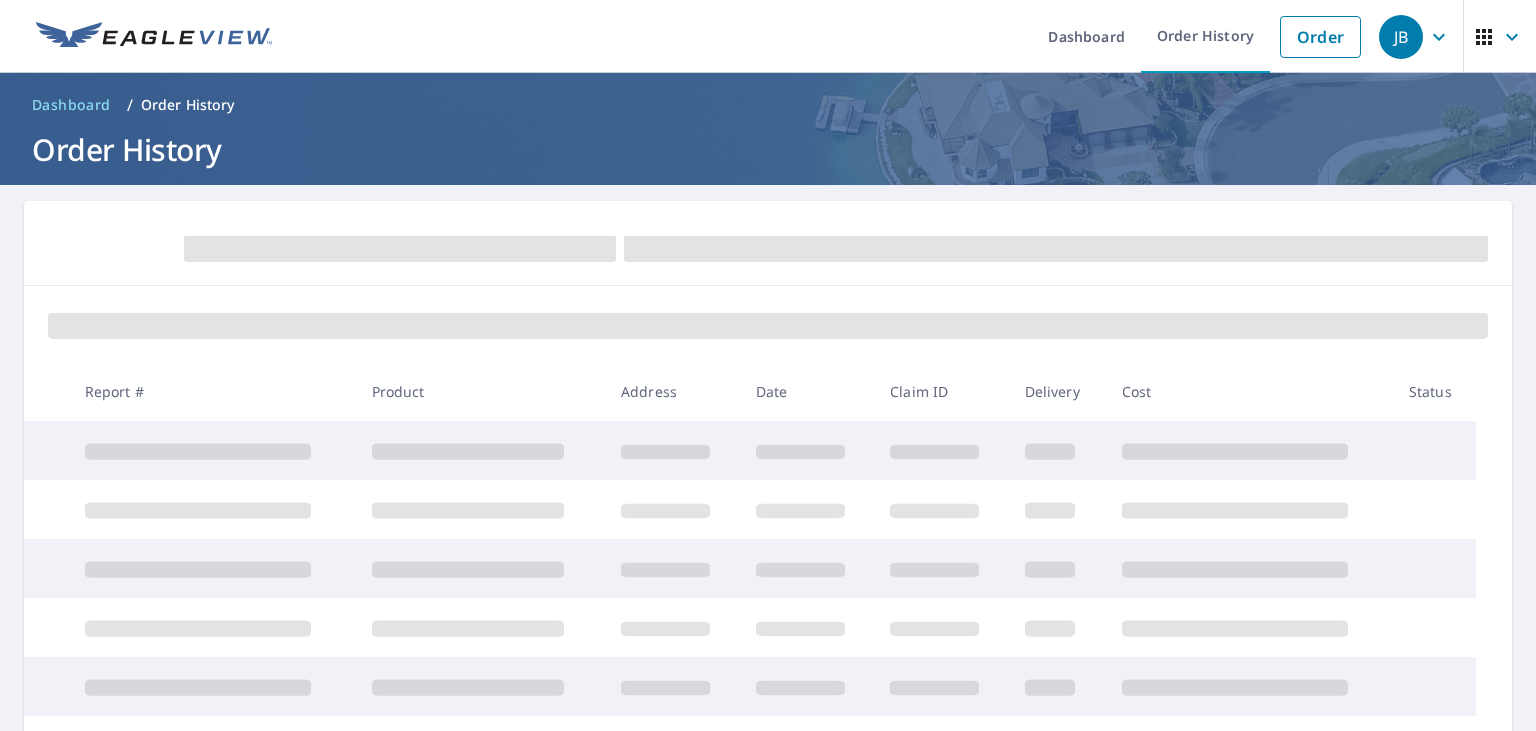 click at bounding box center [46, 391] 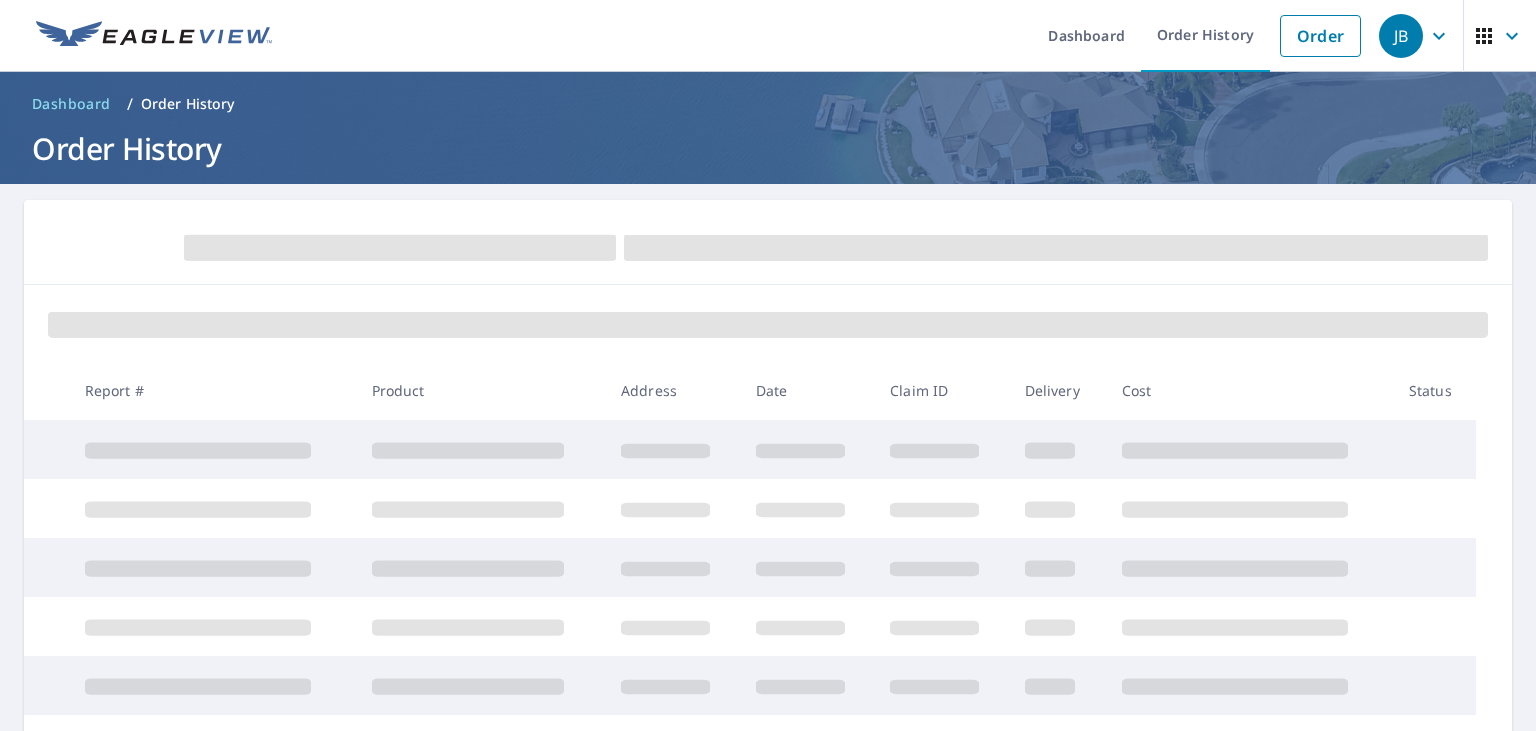scroll, scrollTop: 0, scrollLeft: 0, axis: both 